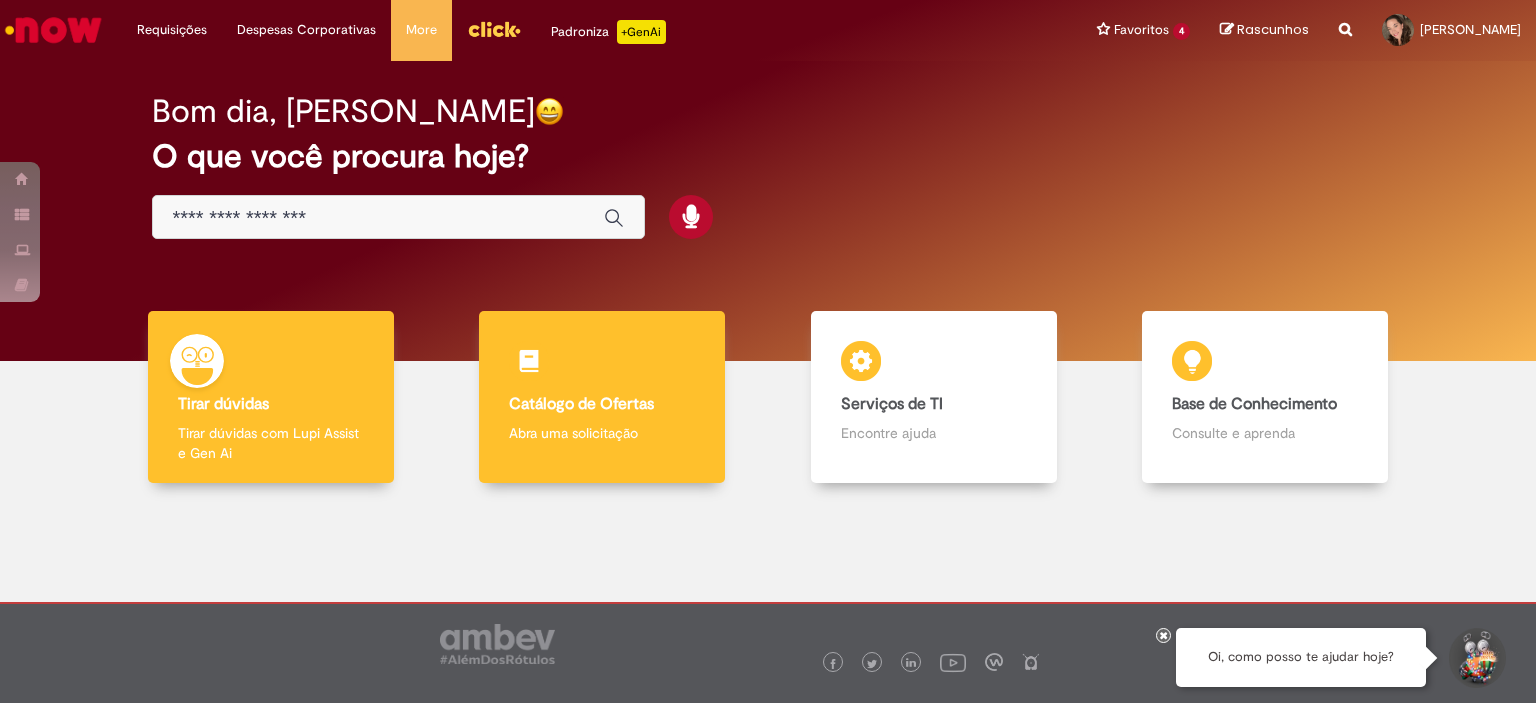 scroll, scrollTop: 0, scrollLeft: 0, axis: both 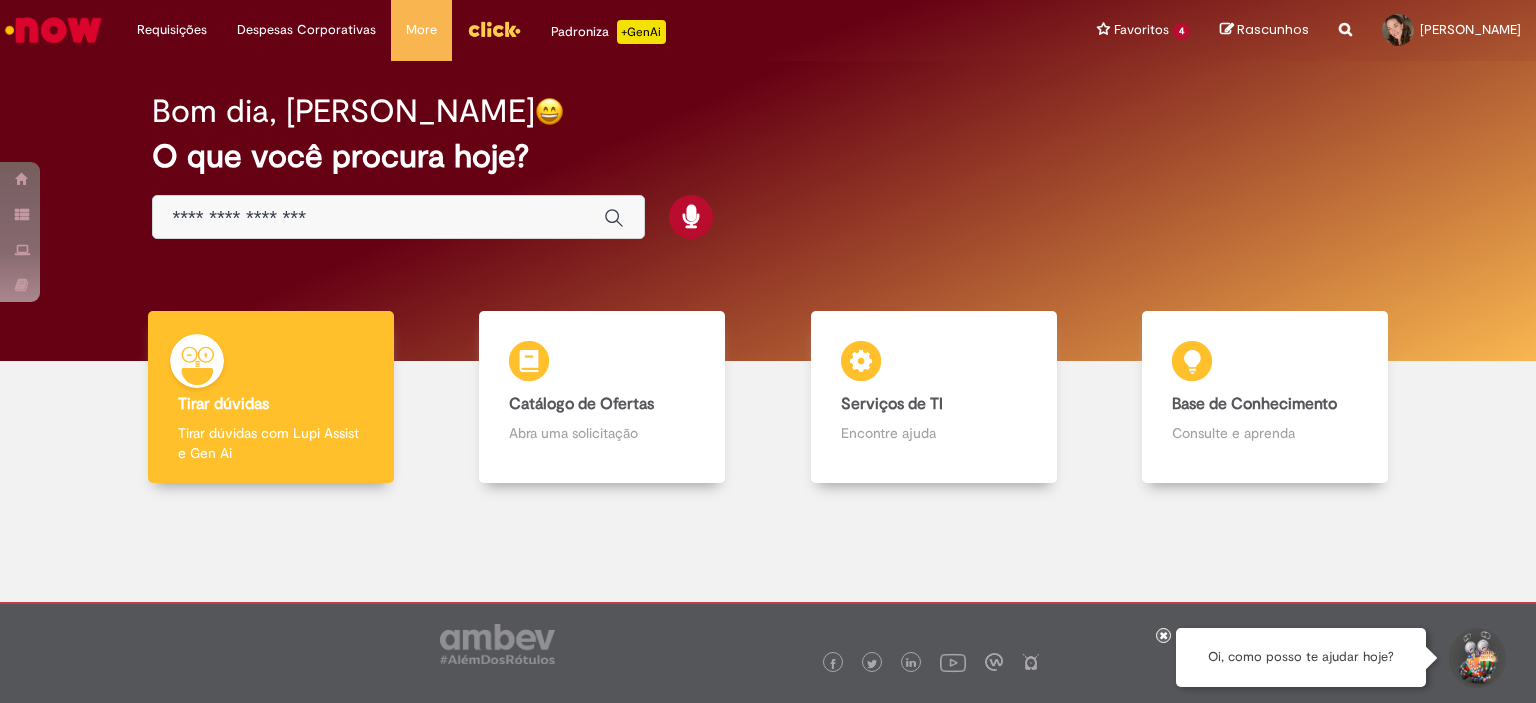 click at bounding box center (494, 29) 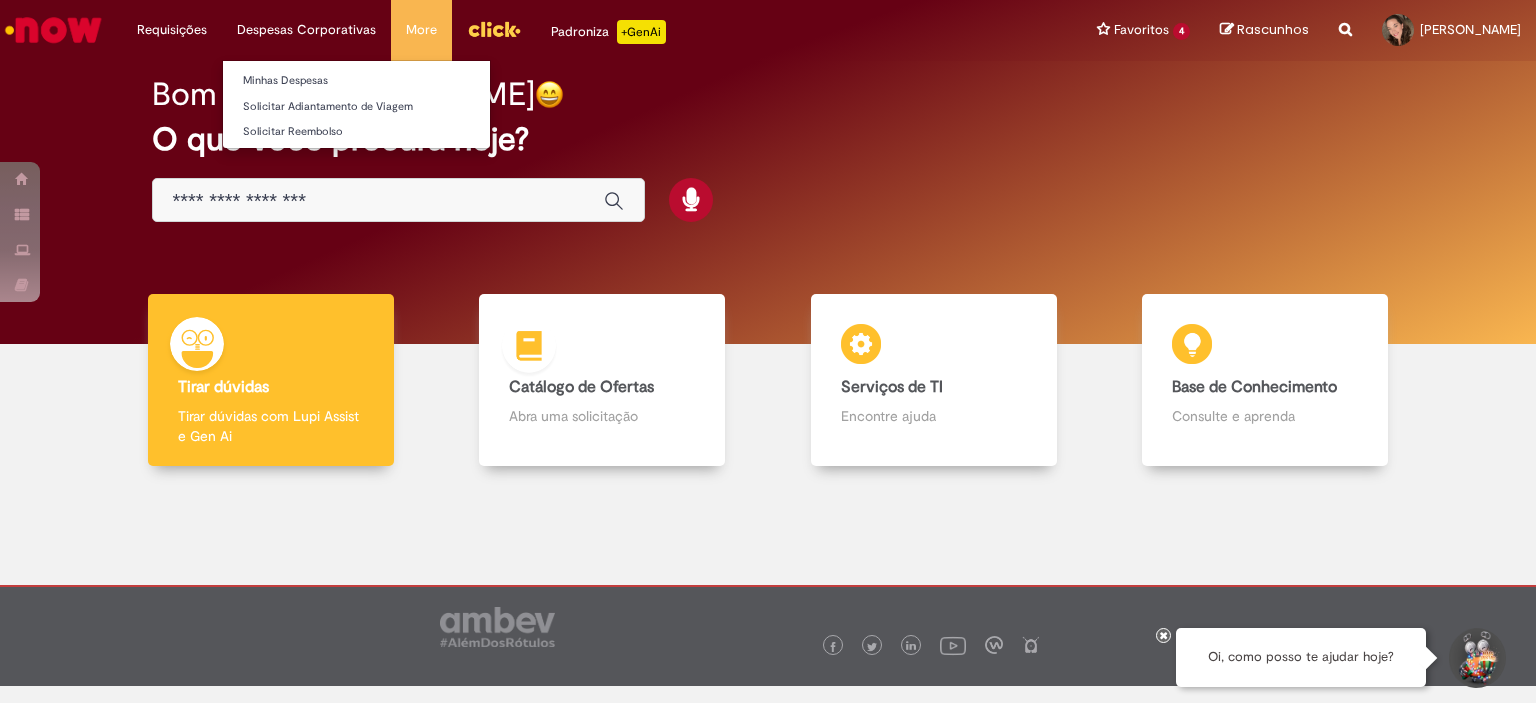 scroll, scrollTop: 34, scrollLeft: 0, axis: vertical 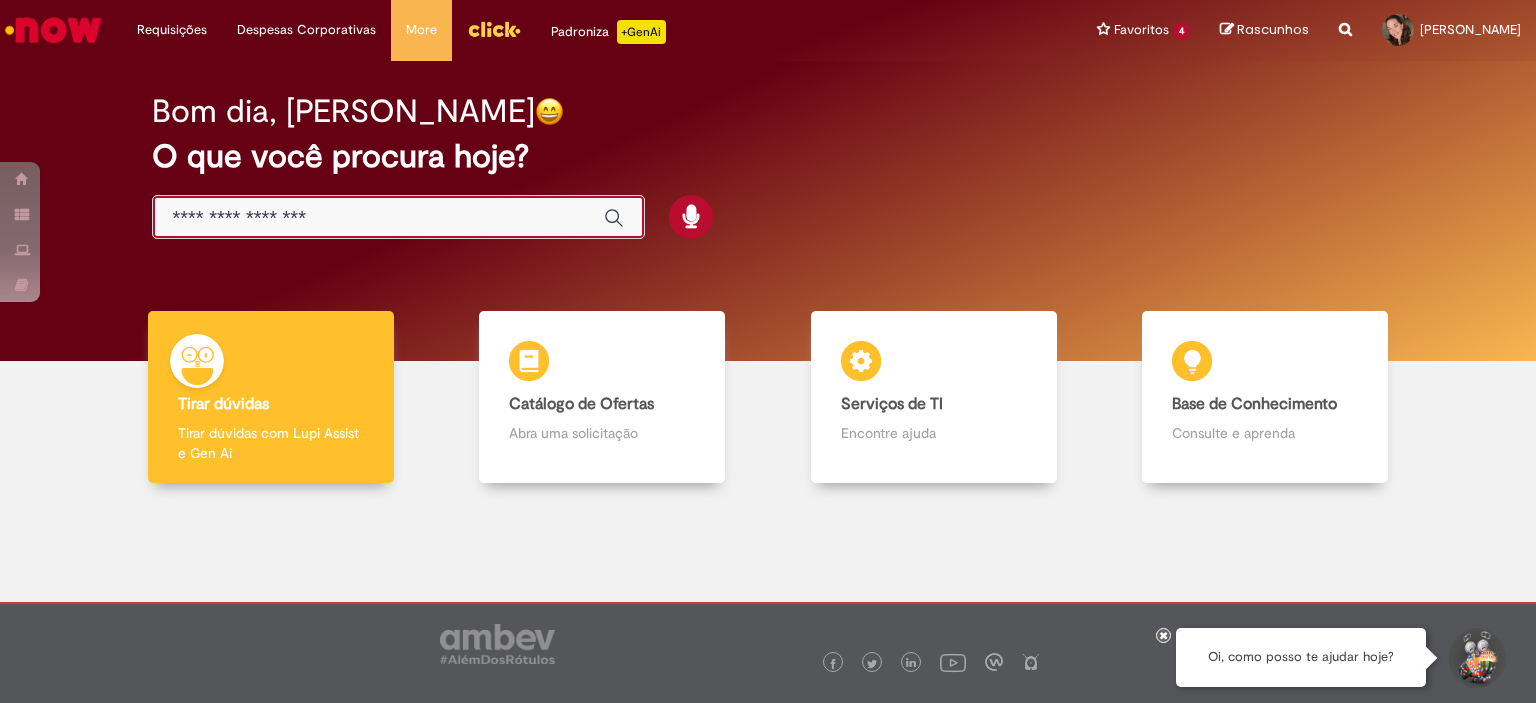 click at bounding box center [378, 218] 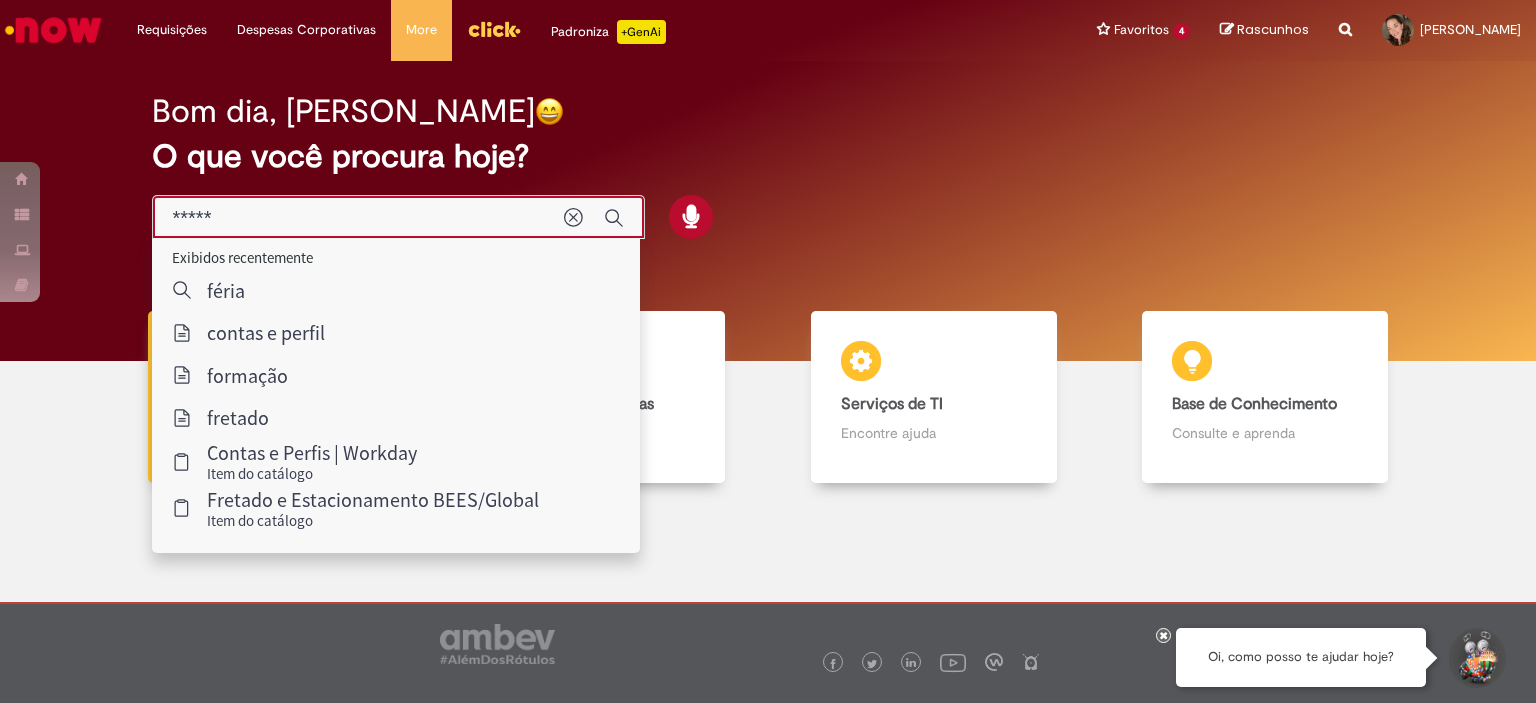 type on "******" 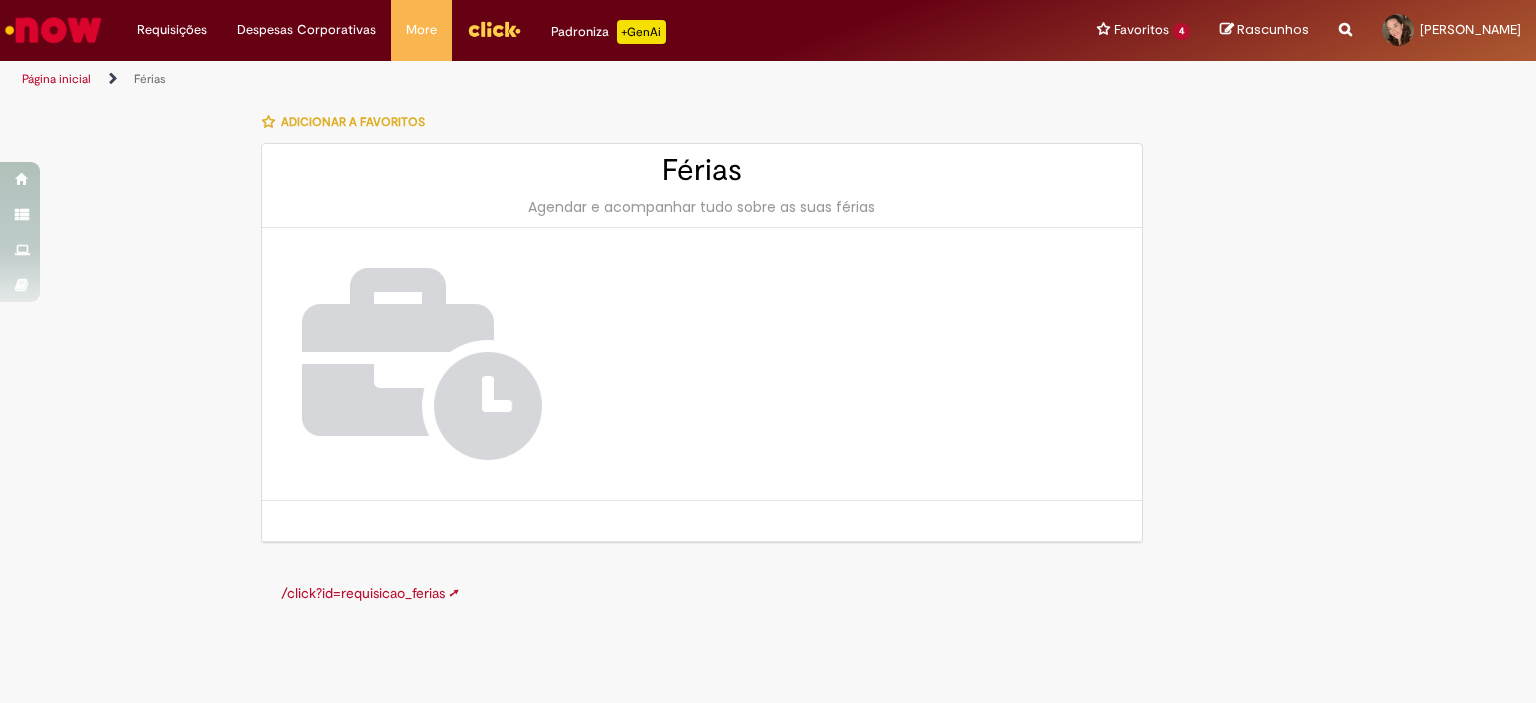 click on "/click?id=requisicao_ferias ➚" at bounding box center (370, 593) 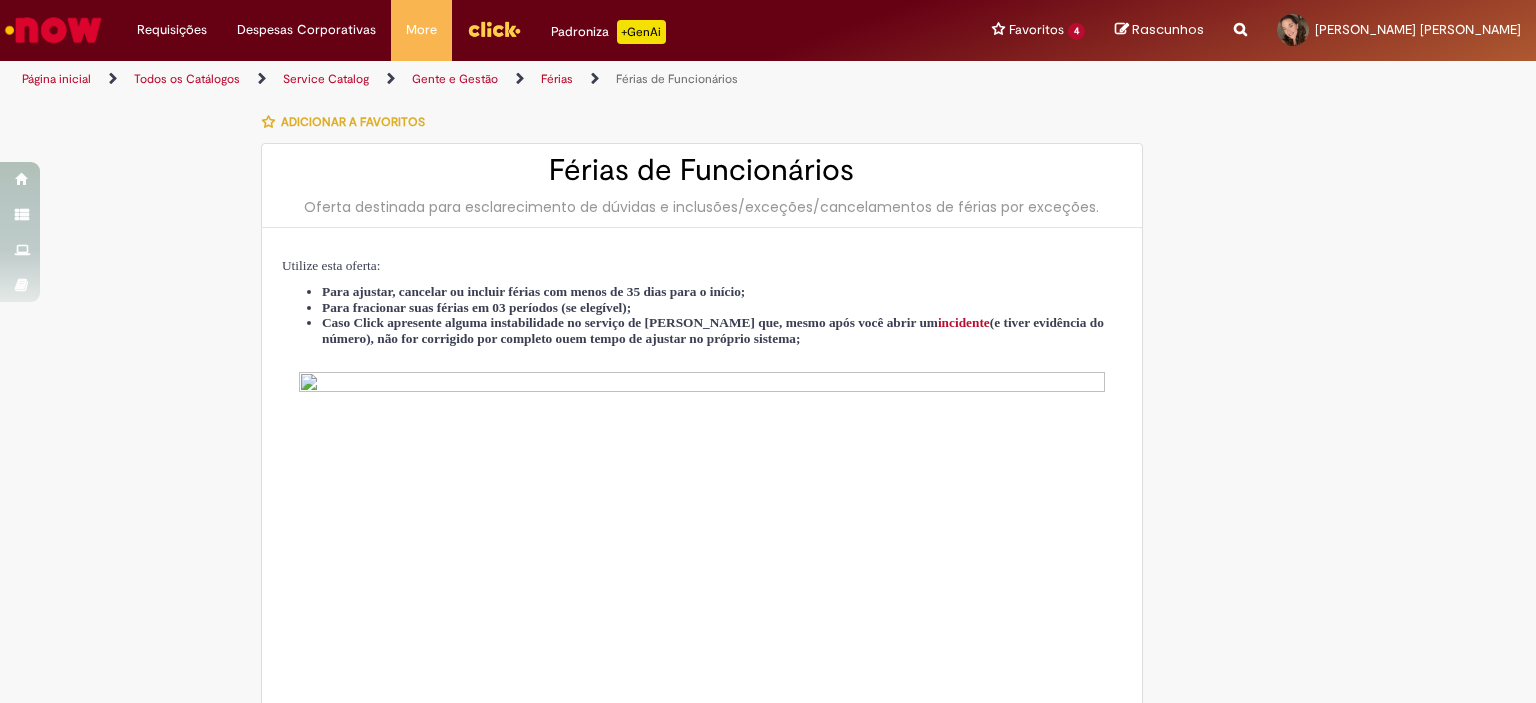 type on "**********" 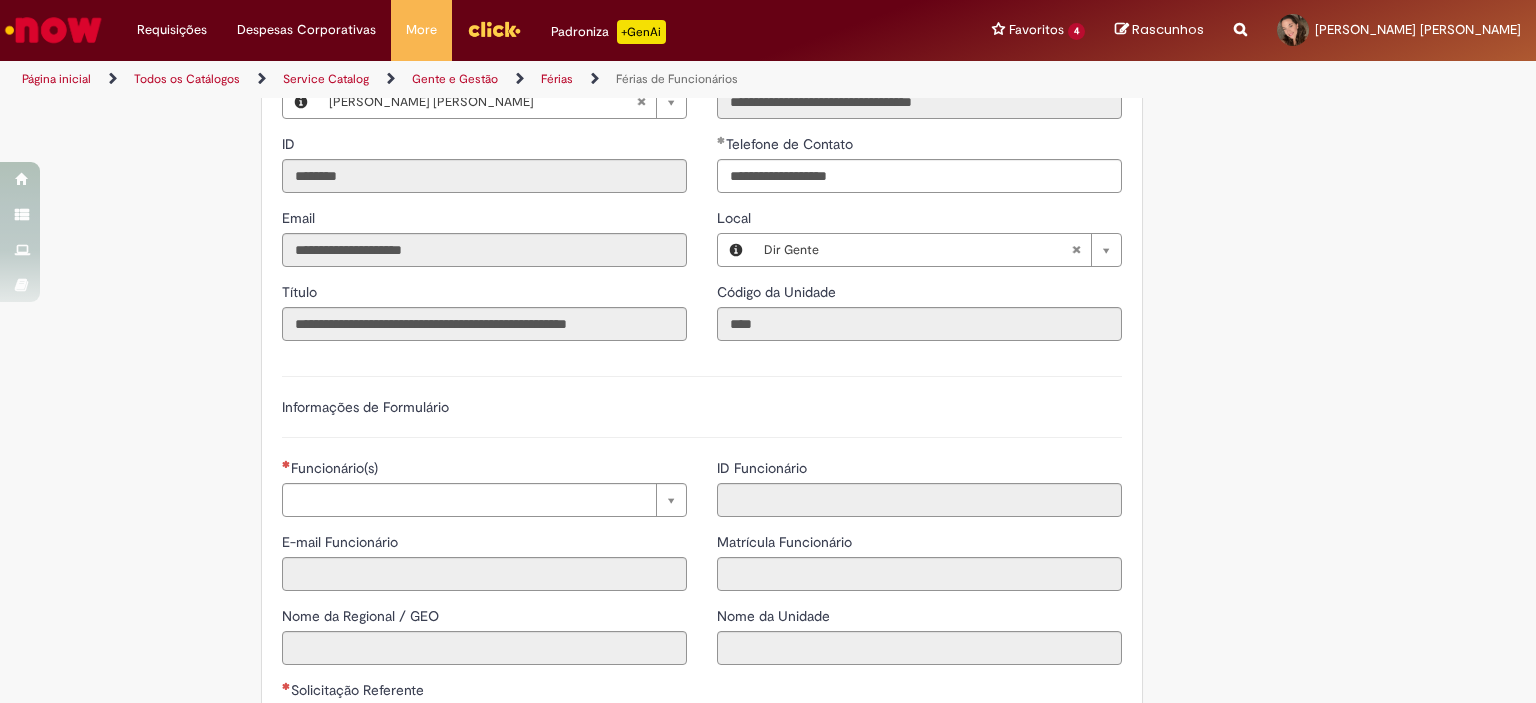 scroll, scrollTop: 1300, scrollLeft: 0, axis: vertical 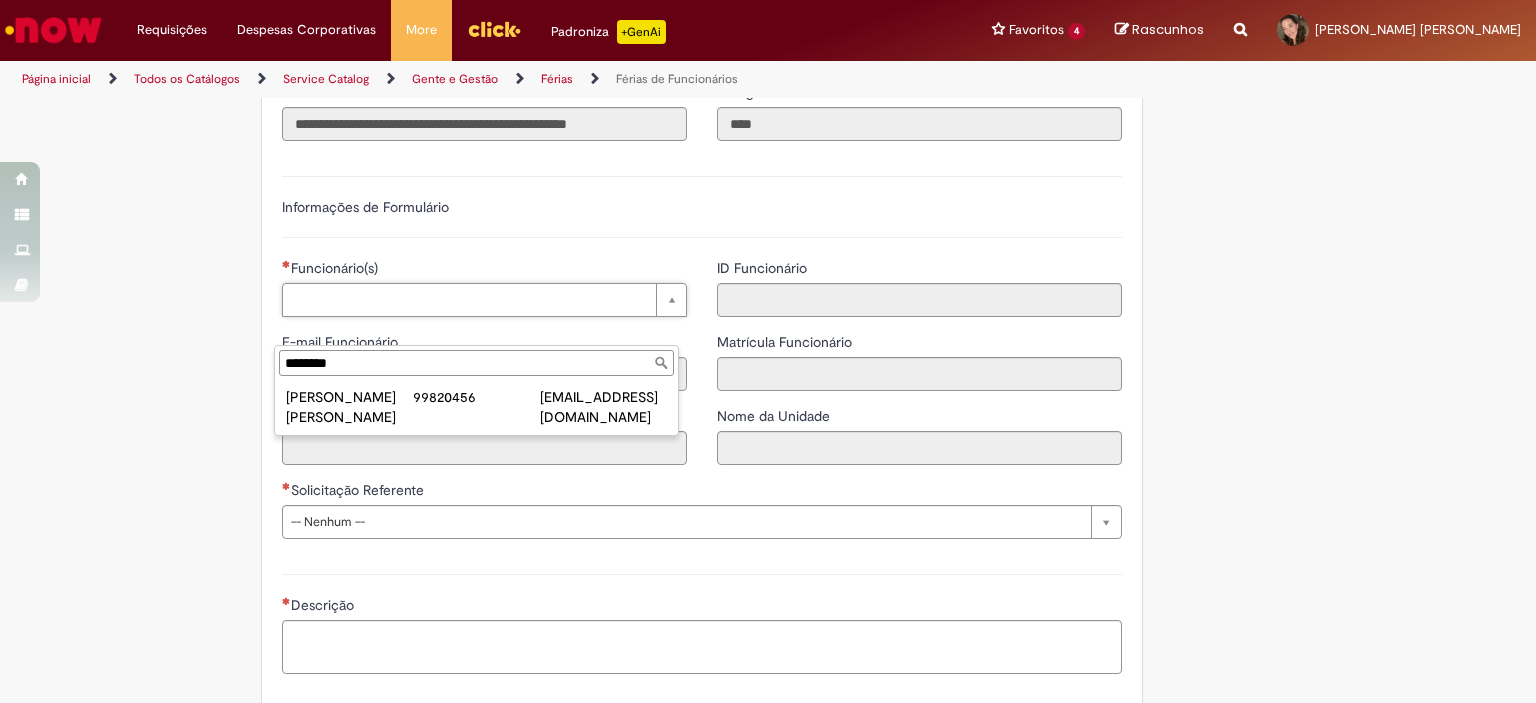 type on "********" 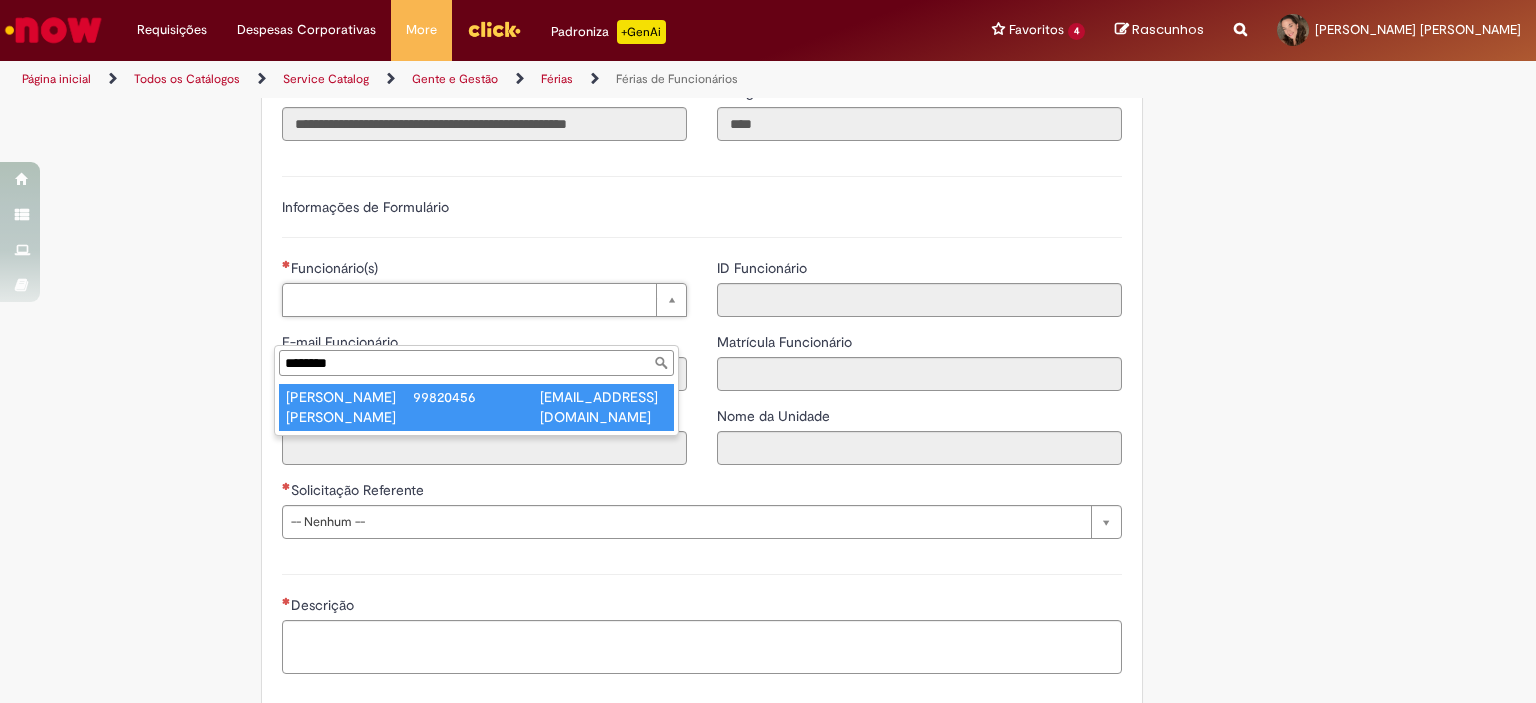 type on "**********" 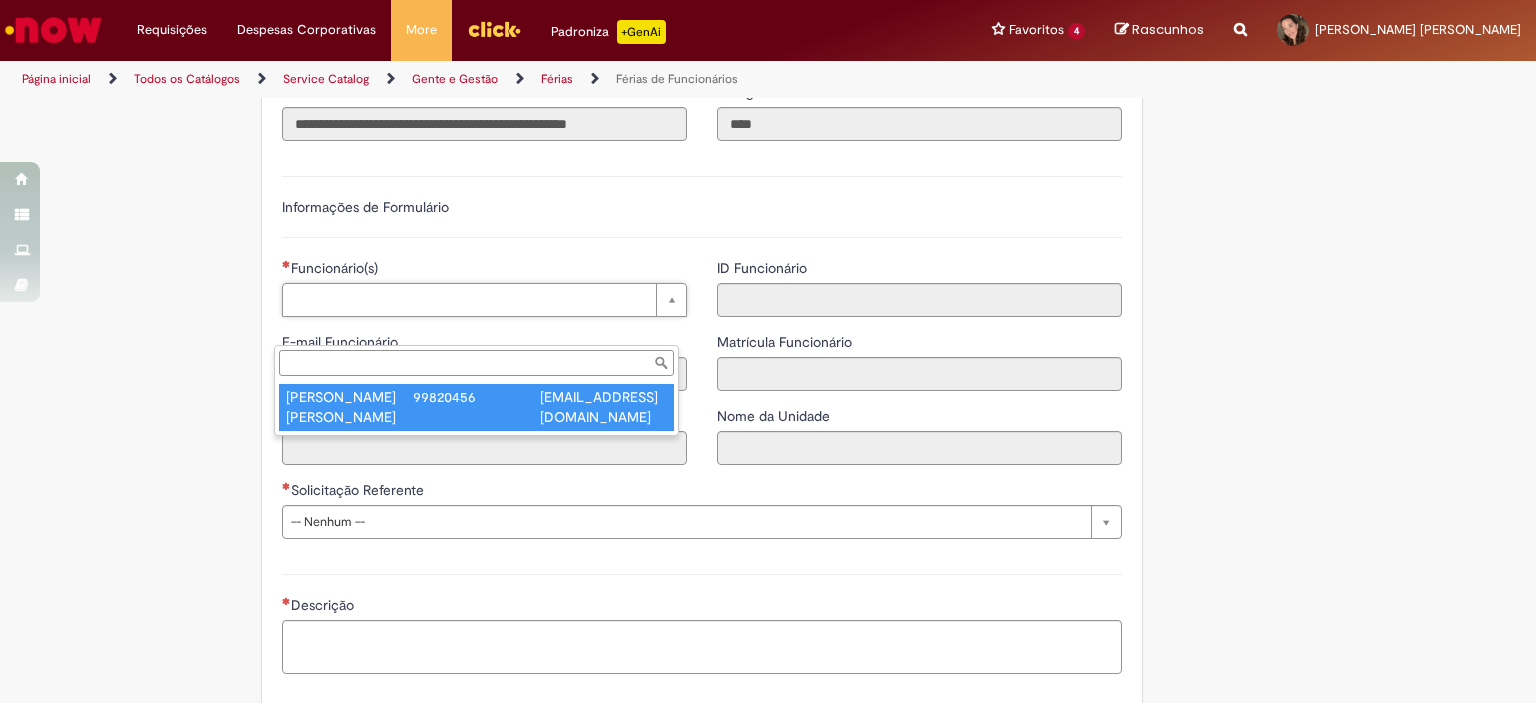 type on "**********" 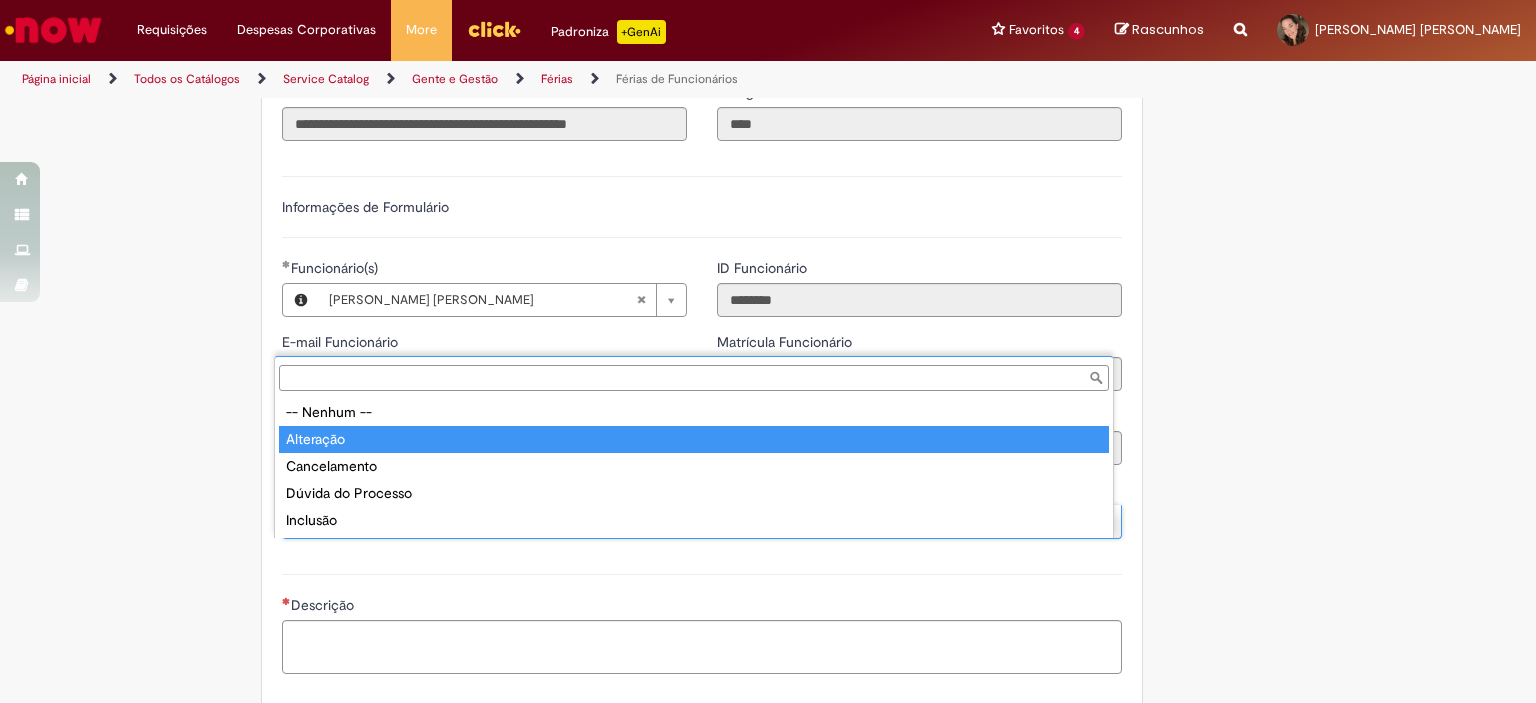 type on "*********" 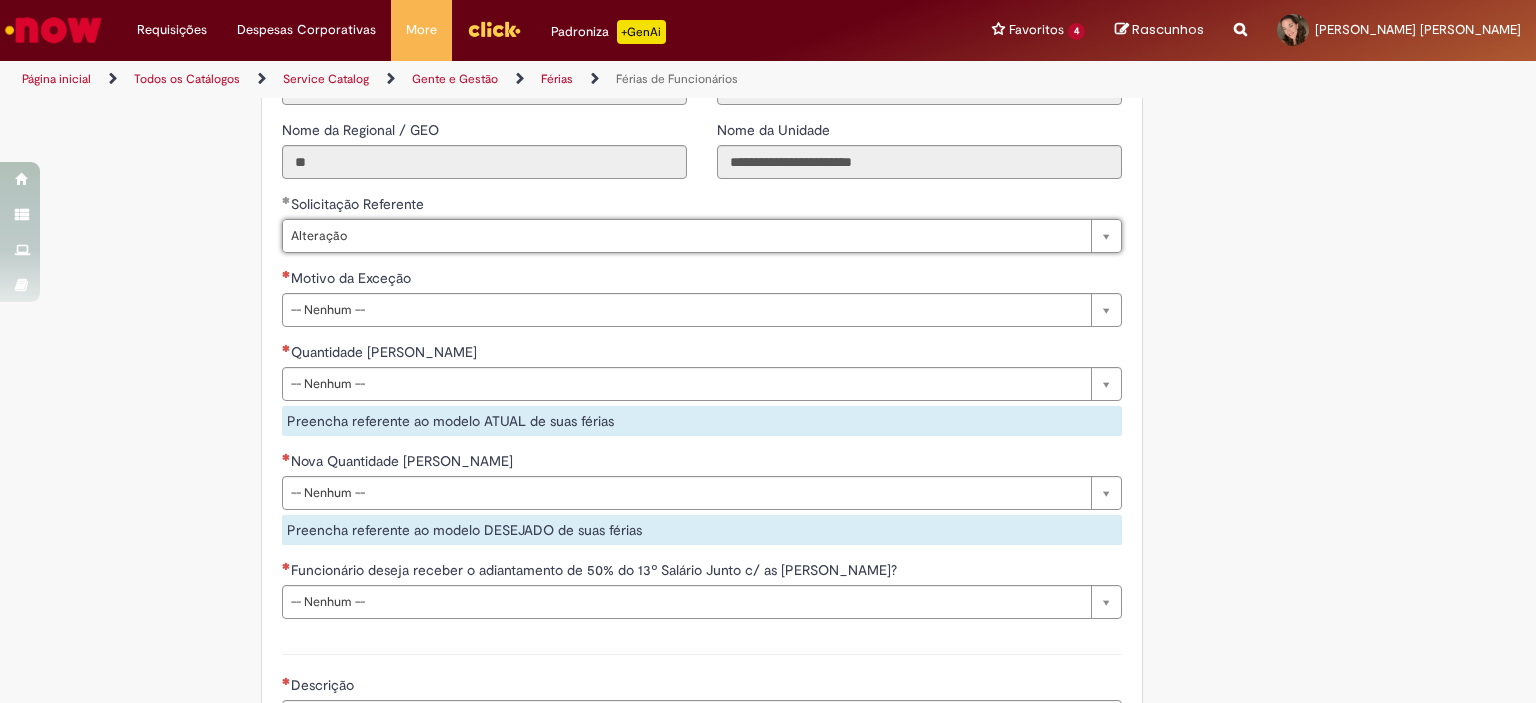 scroll, scrollTop: 1600, scrollLeft: 0, axis: vertical 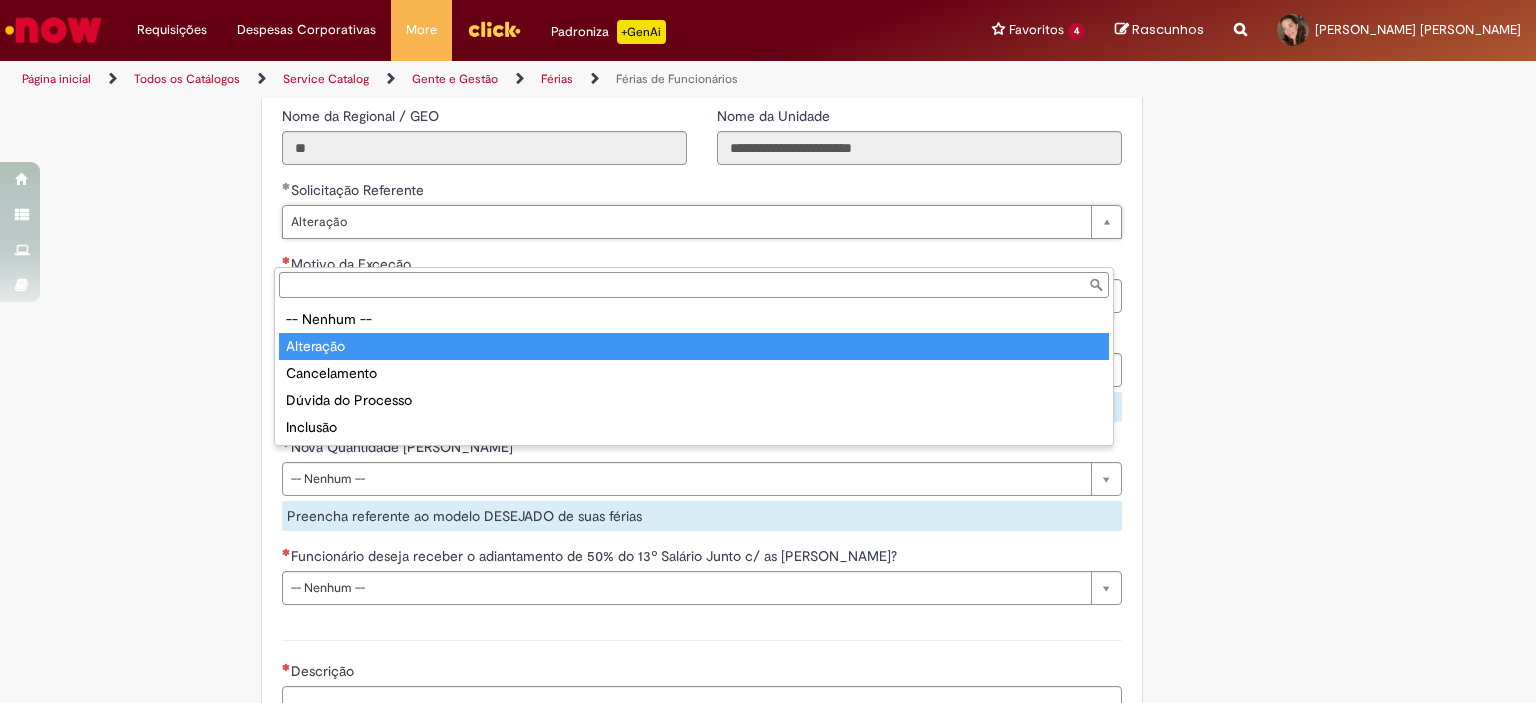 type on "*********" 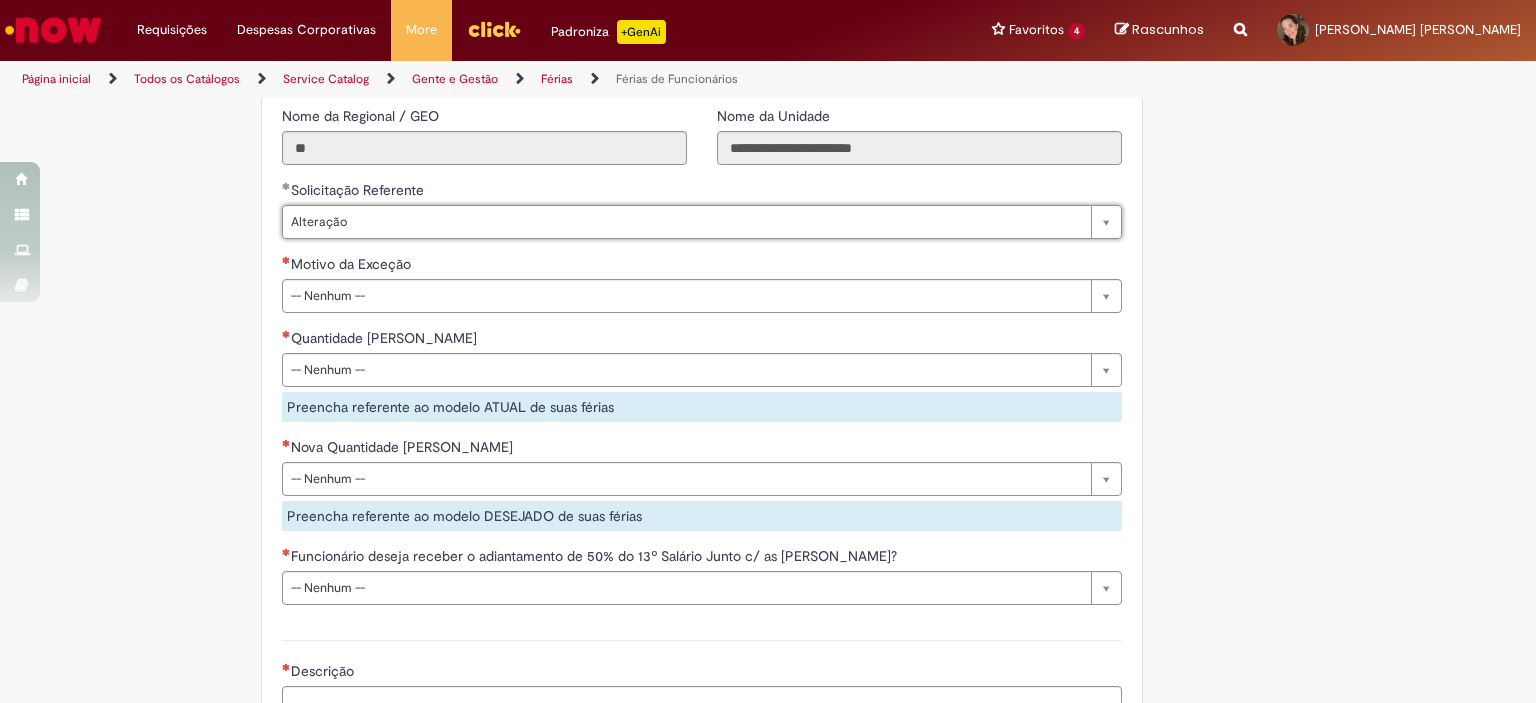 scroll, scrollTop: 0, scrollLeft: 58, axis: horizontal 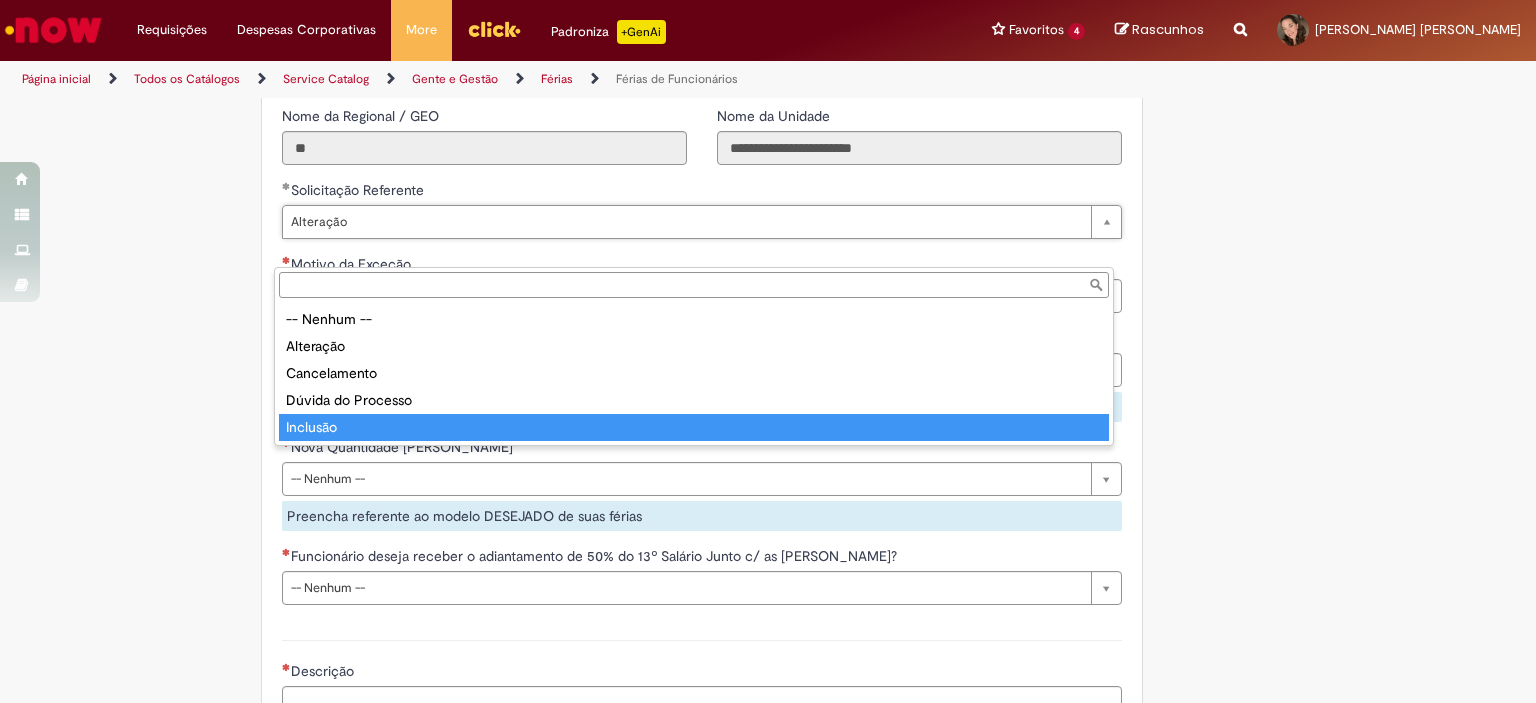 type on "*********" 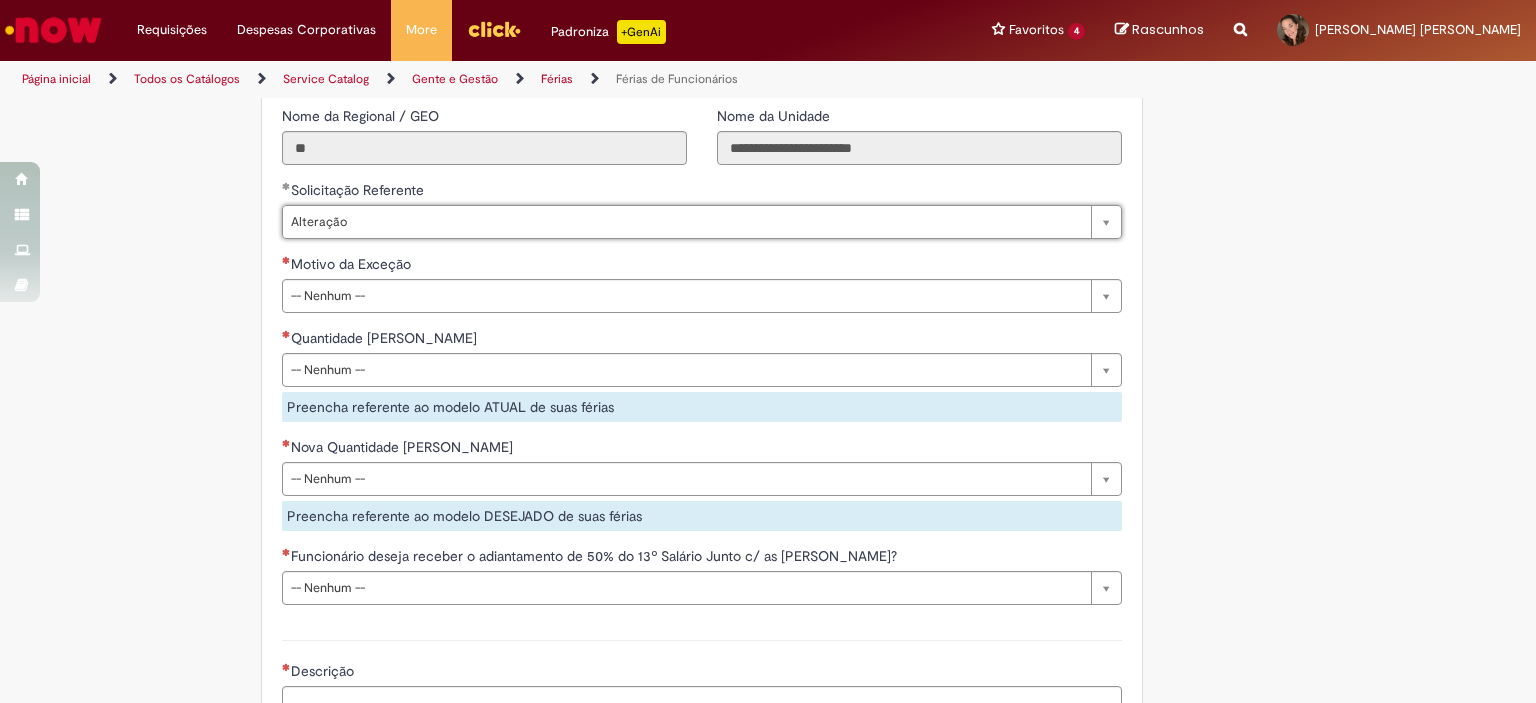 scroll, scrollTop: 0, scrollLeft: 58, axis: horizontal 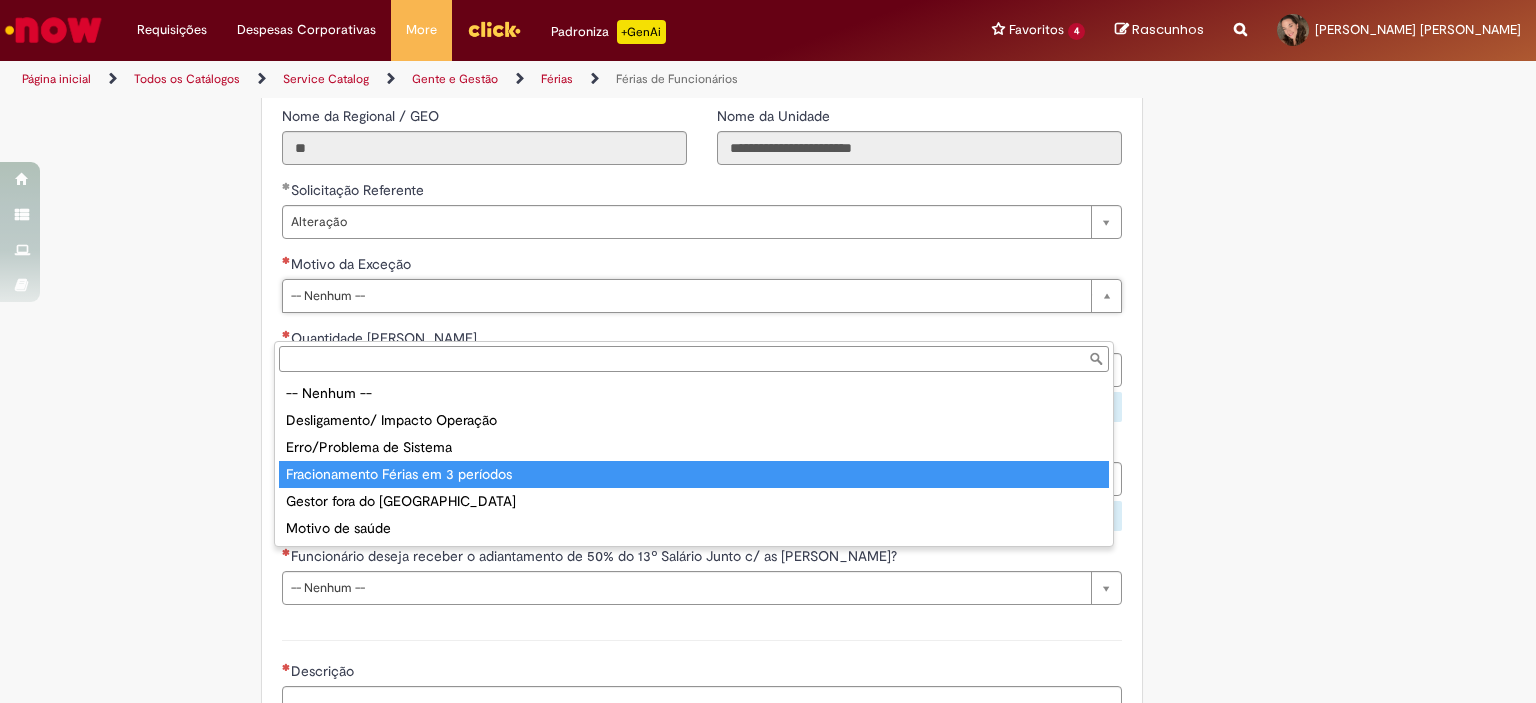 type on "**********" 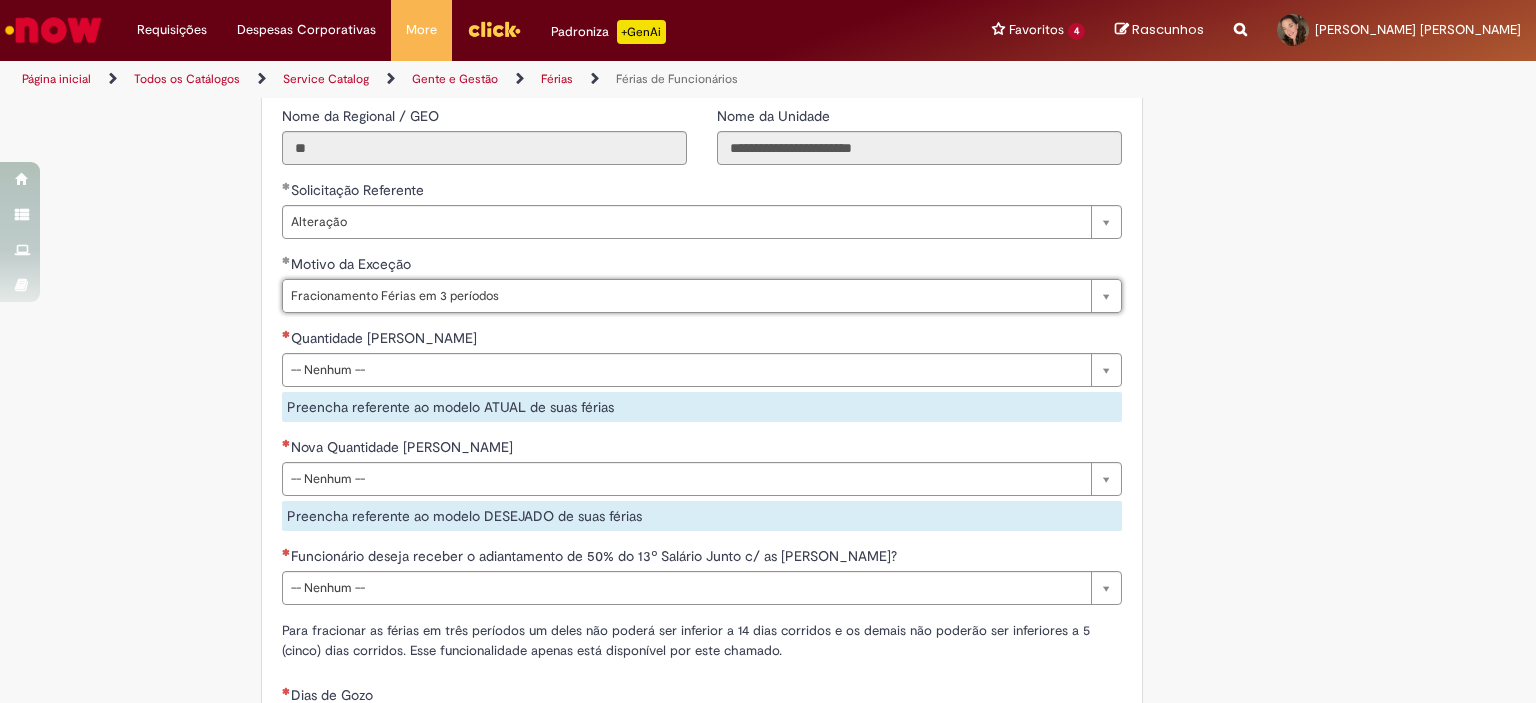 click on "Adicionar a Favoritos
Férias de Funcionários
Oferta destinada para esclarecimento de dúvidas e inclusões/exceções/cancelamentos de férias por exceções.
Utilize esta oferta:
Para ajustar, cancelar ou incluir férias com menos de 35 dias para o início;
Para fracionar suas férias em 03 períodos (se elegível);
Caso Click apresente alguma instabilidade no serviço de Férias que, mesmo após você abrir um  incidente  (e tiver evidência do número), não for corrigido por completo ou  em tempo de ajustar no próprio sistema;
> Para incluir, alterar ou cancelar Férias dentro do prazo de 35 dias de antecedência, é só acessar  Portal Click  > Você > Férias; > Para acessar a Diretriz de Férias, basta  clicar aqui
> Ficou com dúvidas sobre Férias via Termo? É só acessar a   FAQ – Fluxo de alteração de férias por exceção no Click  ou abrir chamado na oferta  ." at bounding box center (670, 157) 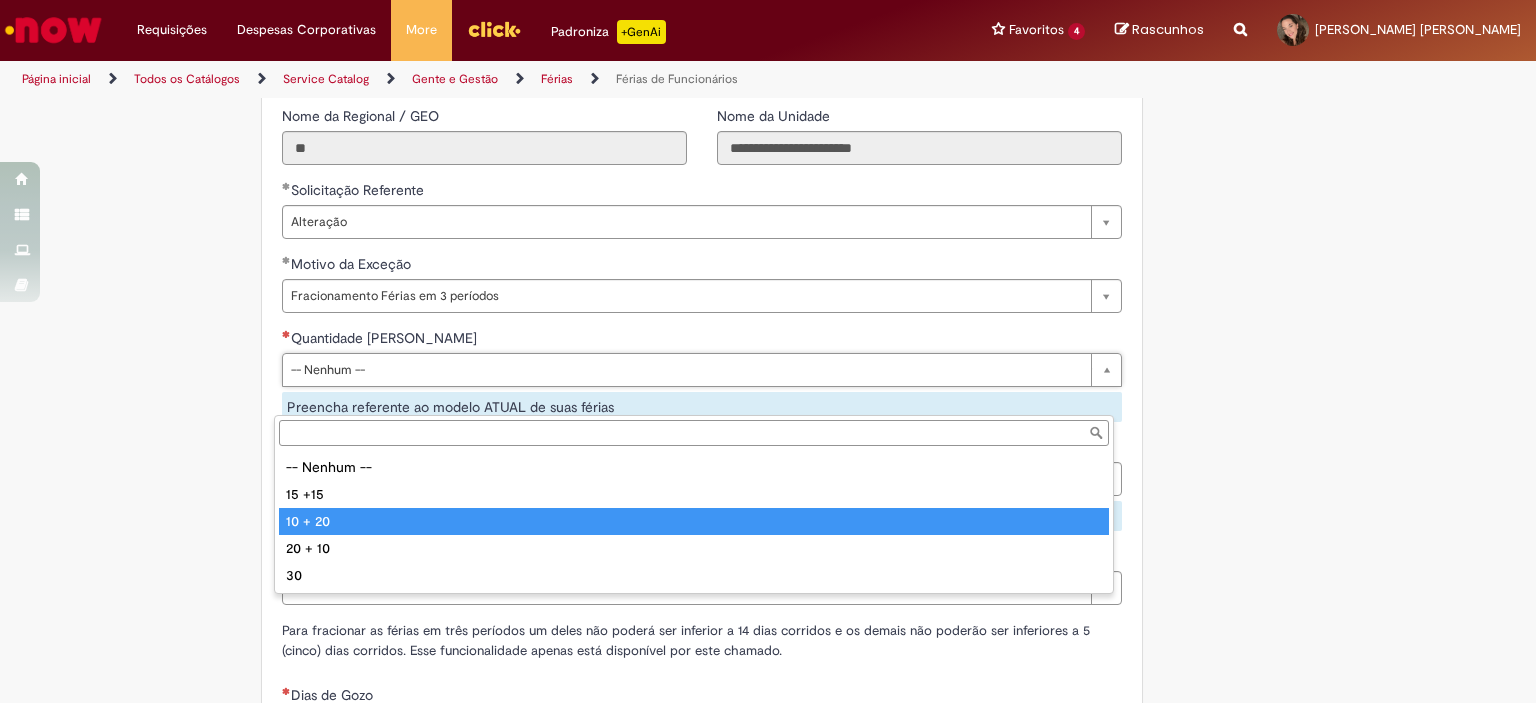 type on "*******" 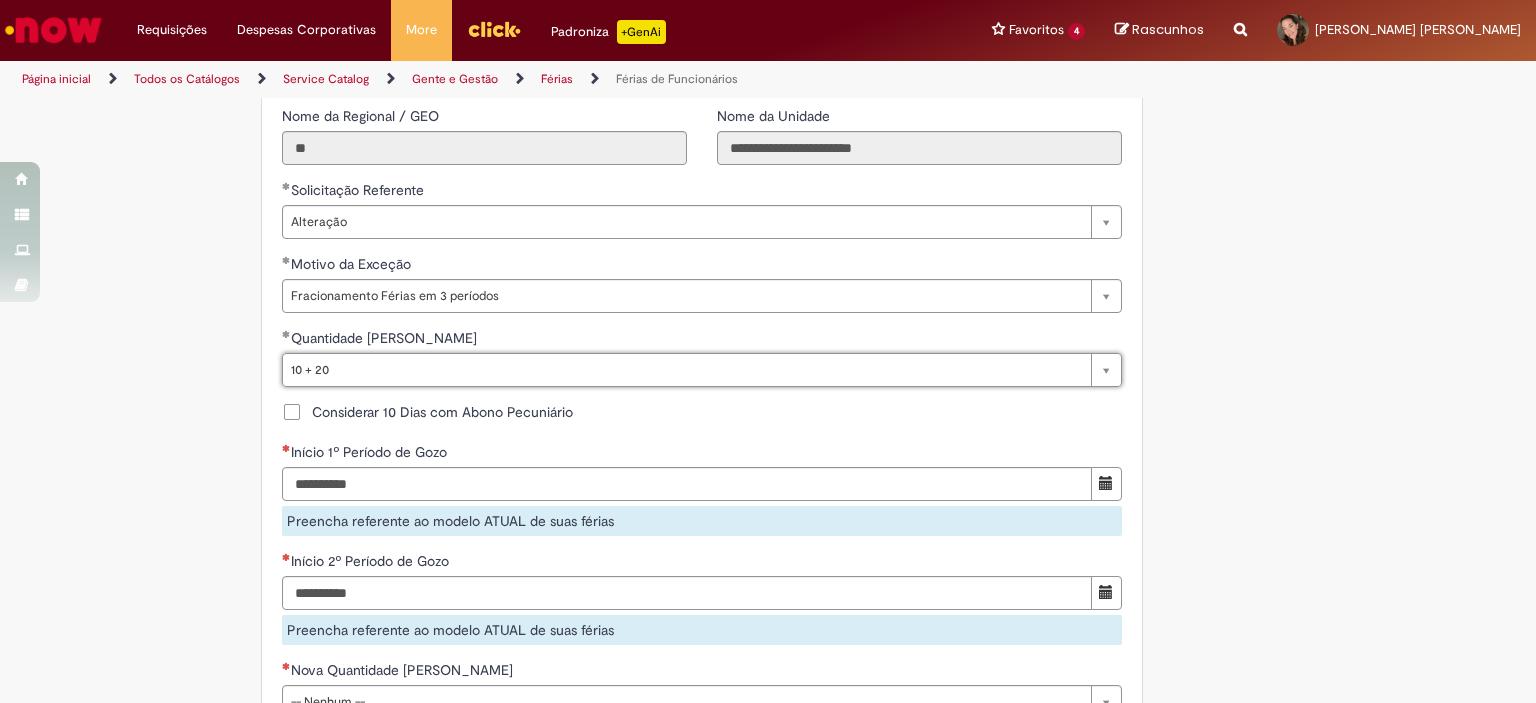 click on "Adicionar a Favoritos
Férias de Funcionários
Oferta destinada para esclarecimento de dúvidas e inclusões/exceções/cancelamentos de férias por exceções.
Utilize esta oferta:
Para ajustar, cancelar ou incluir férias com menos de 35 dias para o início;
Para fracionar suas férias em 03 períodos (se elegível);
Caso Click apresente alguma instabilidade no serviço de Férias que, mesmo após você abrir um  incidente  (e tiver evidência do número), não for corrigido por completo ou  em tempo de ajustar no próprio sistema;
> Para incluir, alterar ou cancelar Férias dentro do prazo de 35 dias de antecedência, é só acessar  Portal Click  > Você > Férias; > Para acessar a Diretriz de Férias, basta  clicar aqui
> Ficou com dúvidas sobre Férias via Termo? É só acessar a   FAQ – Fluxo de alteração de férias por exceção no Click  ou abrir chamado na oferta  ." at bounding box center [670, 268] 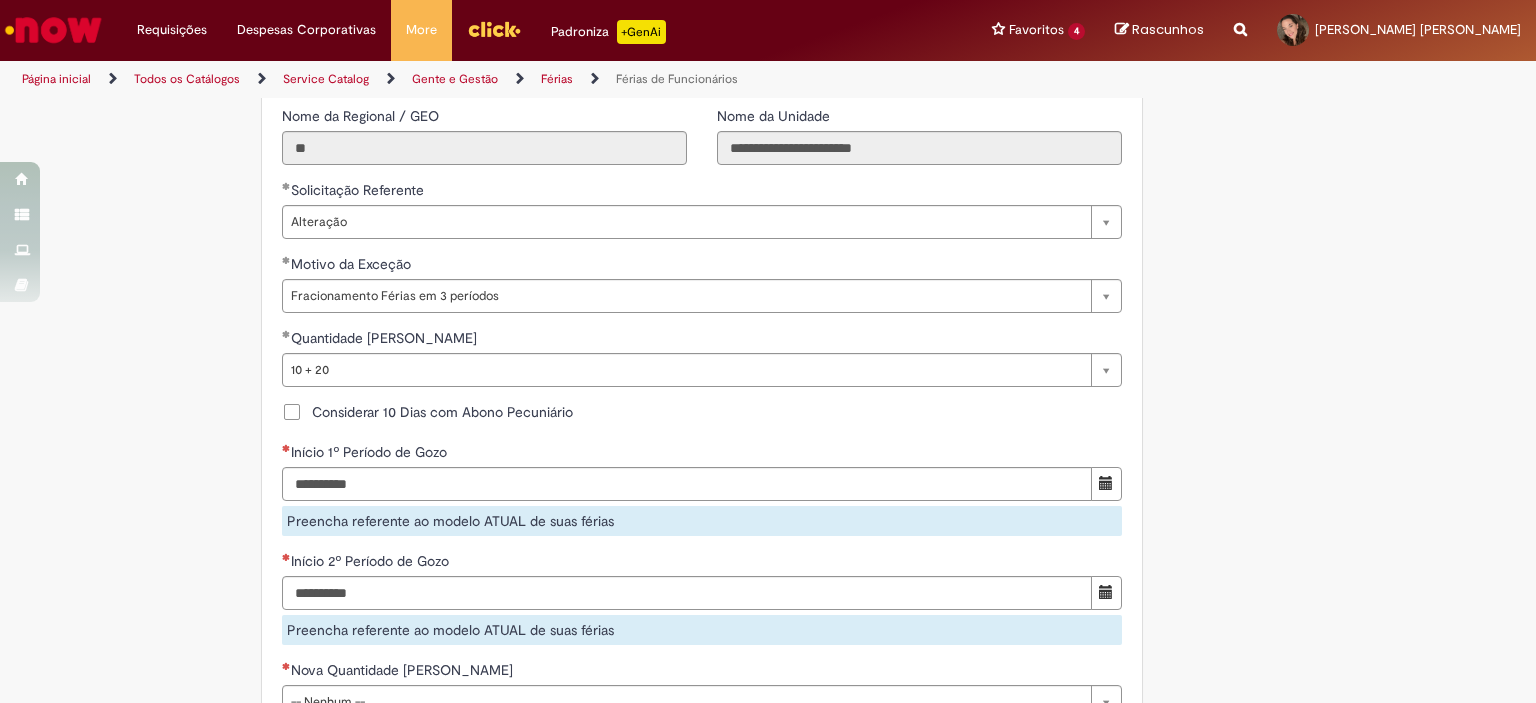 scroll, scrollTop: 1700, scrollLeft: 0, axis: vertical 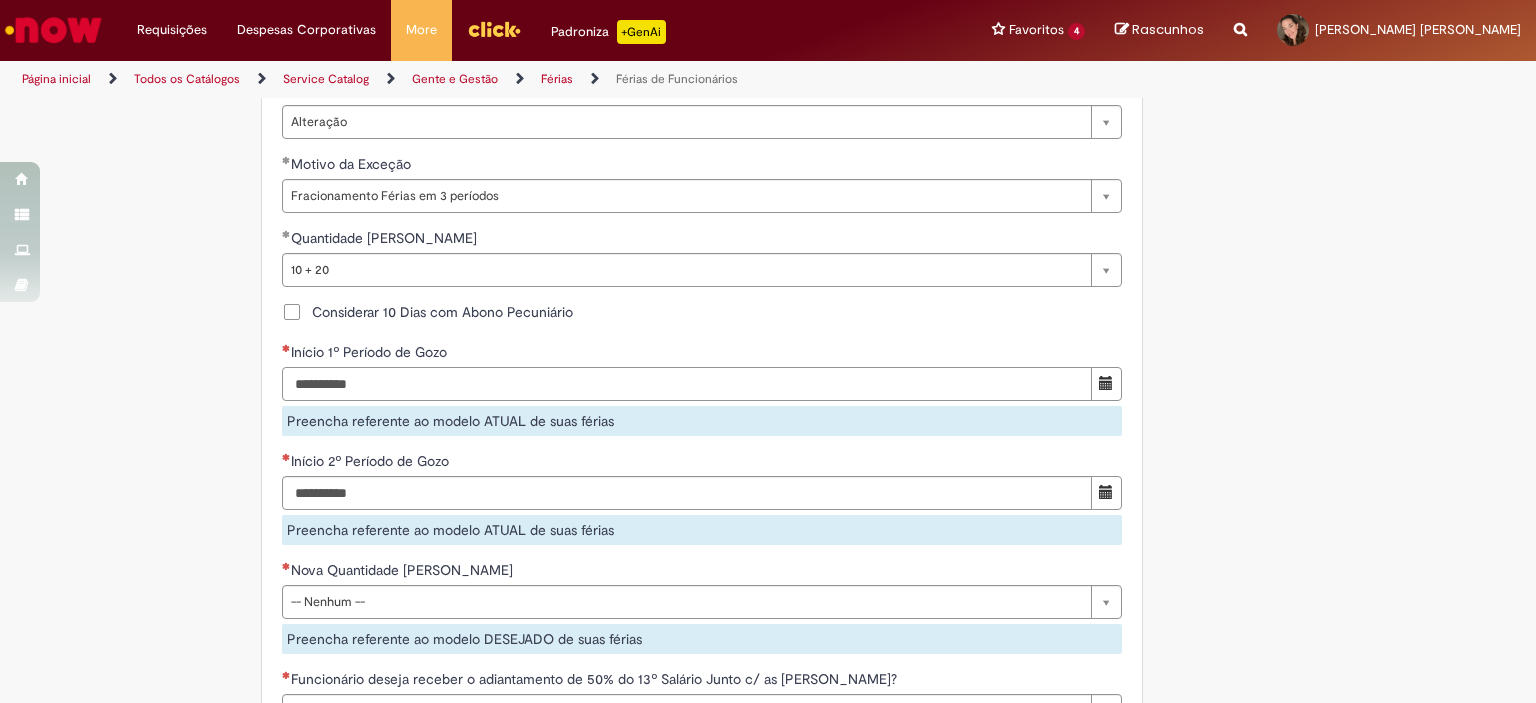 click on "Início 1º Período de Gozo" at bounding box center (687, 384) 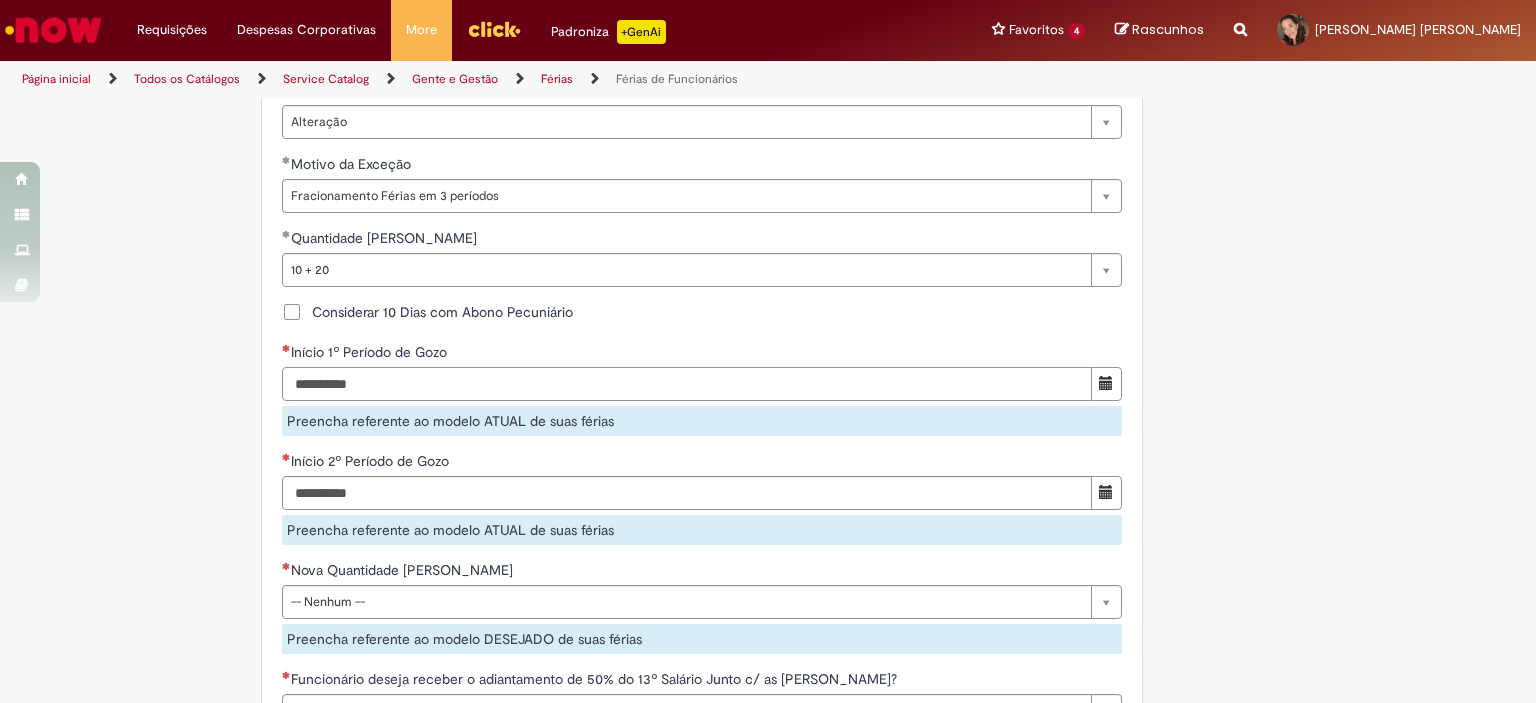 type on "**********" 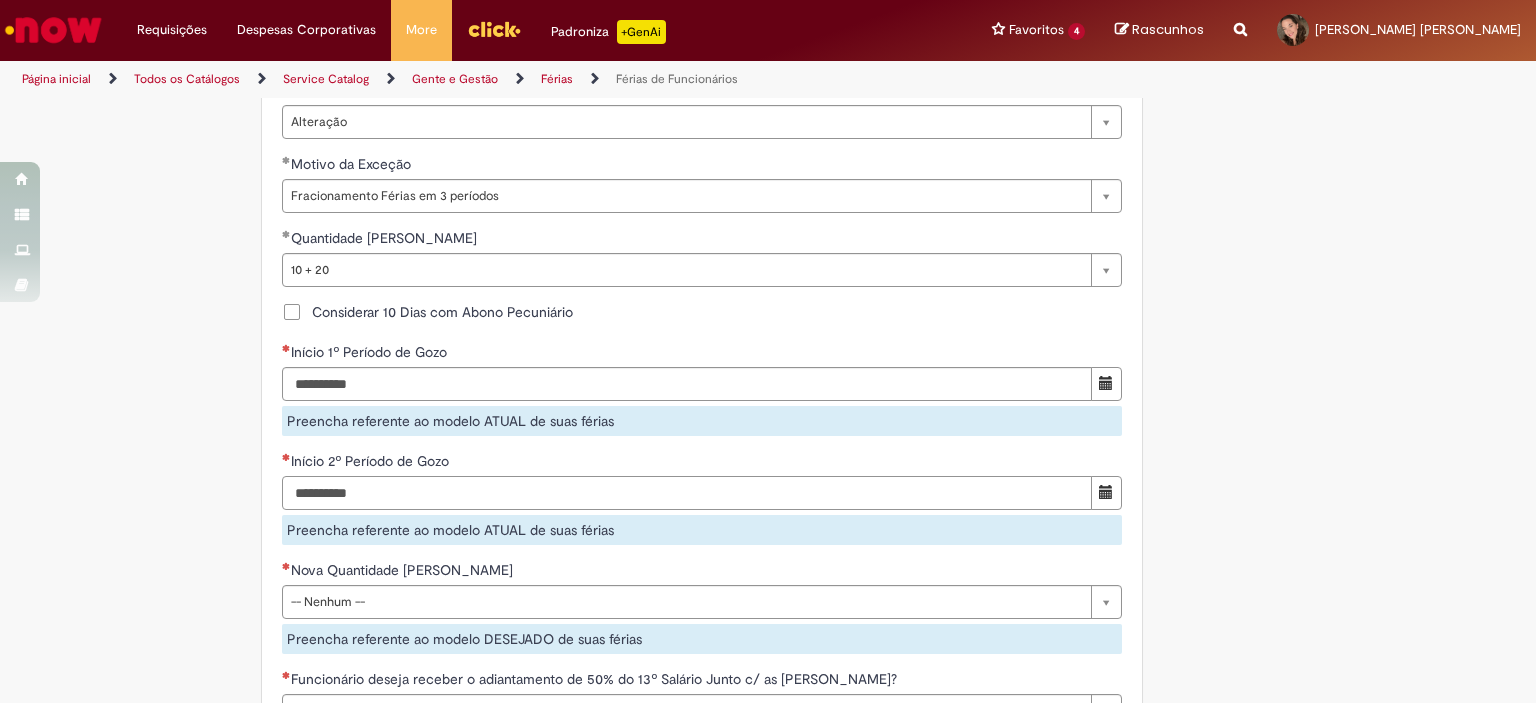 click on "Início 2º Período de Gozo  Preencha referente ao modelo ATUAL de suas férias" at bounding box center [702, 498] 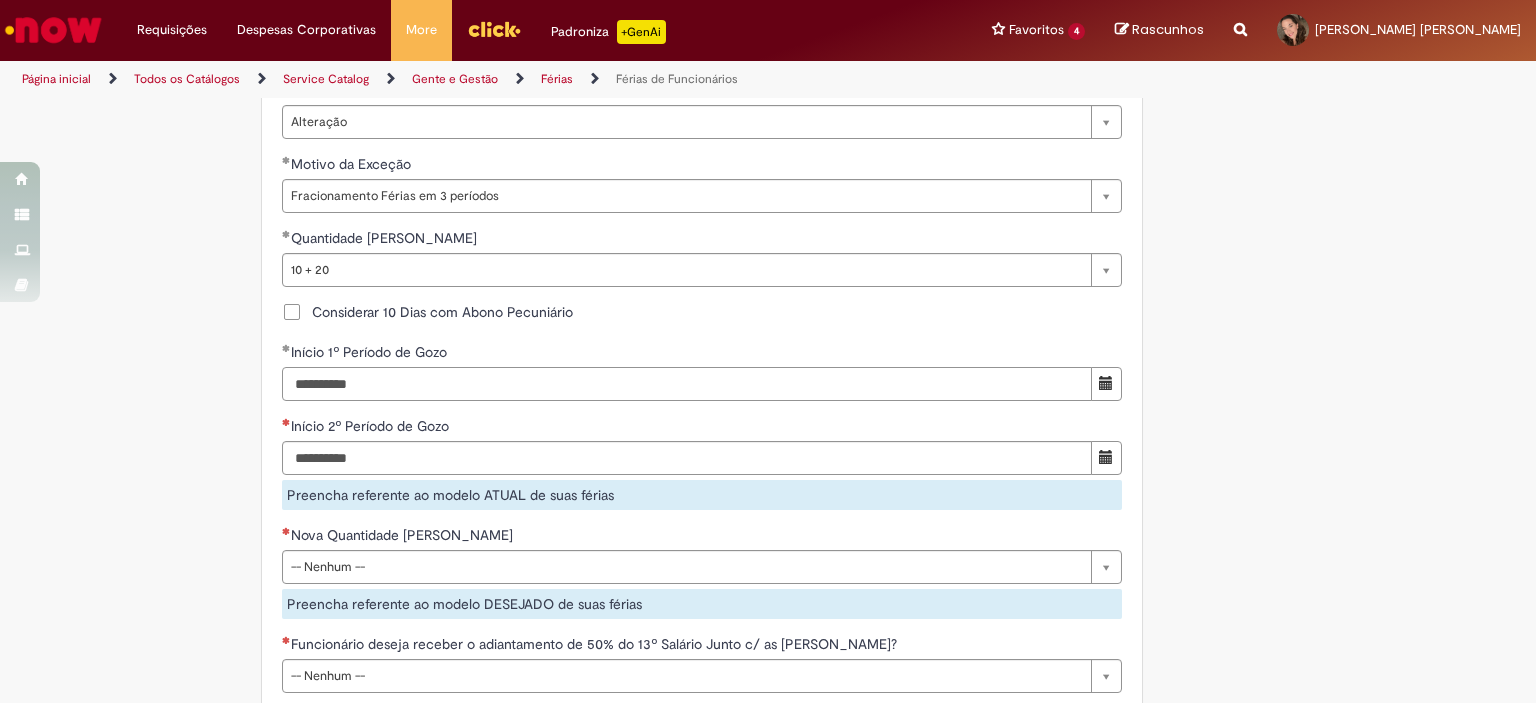 click on "**********" at bounding box center (687, 384) 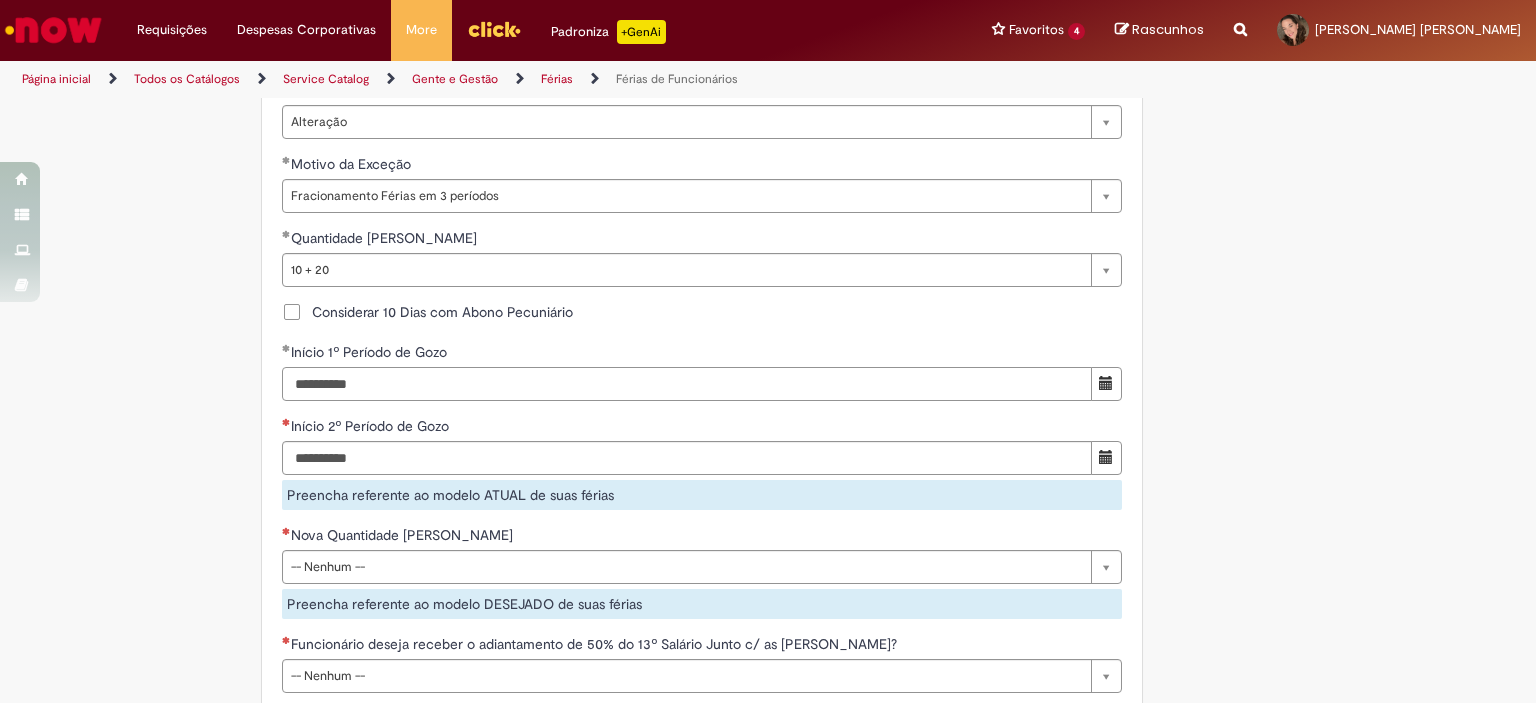 drag, startPoint x: 384, startPoint y: 414, endPoint x: 266, endPoint y: 414, distance: 118 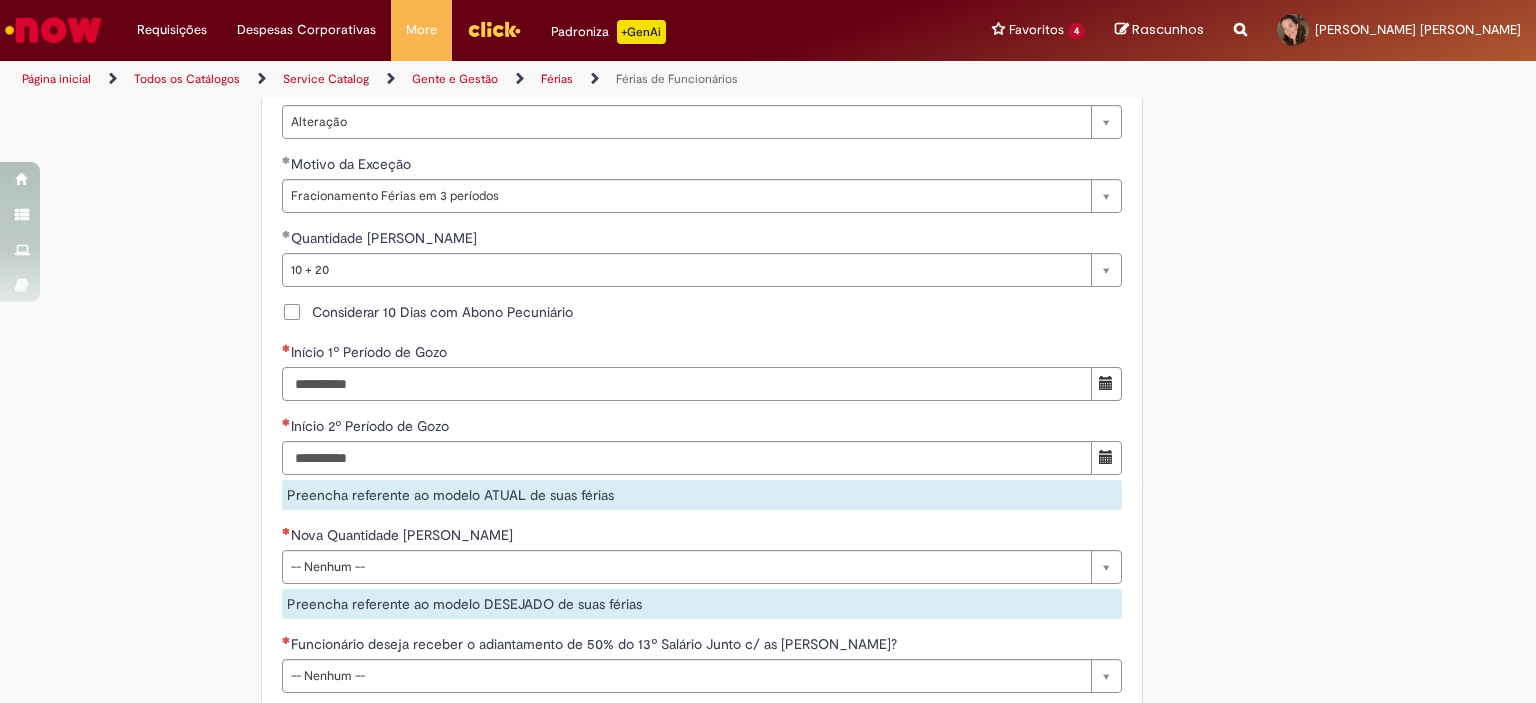 click on "Início 1º Período de Gozo" at bounding box center [687, 384] 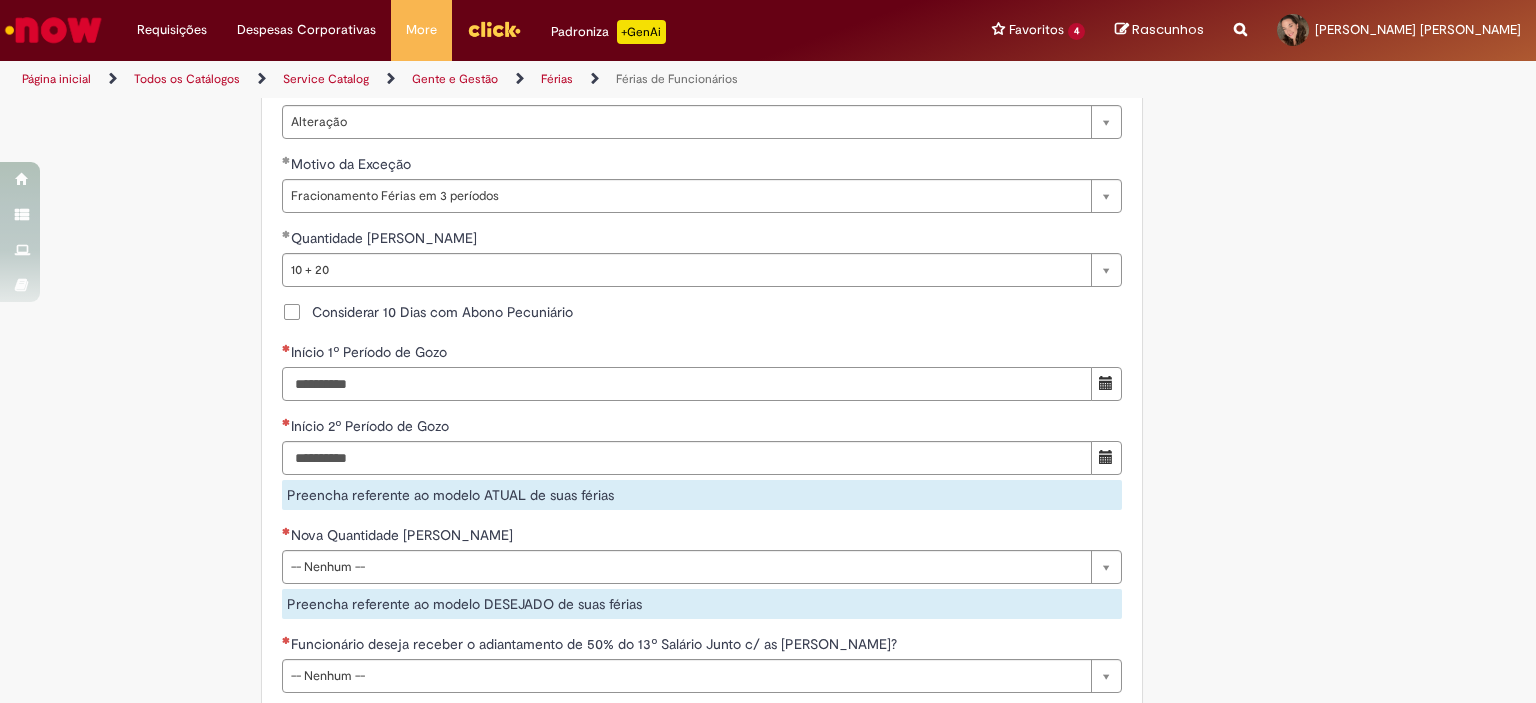 type on "**********" 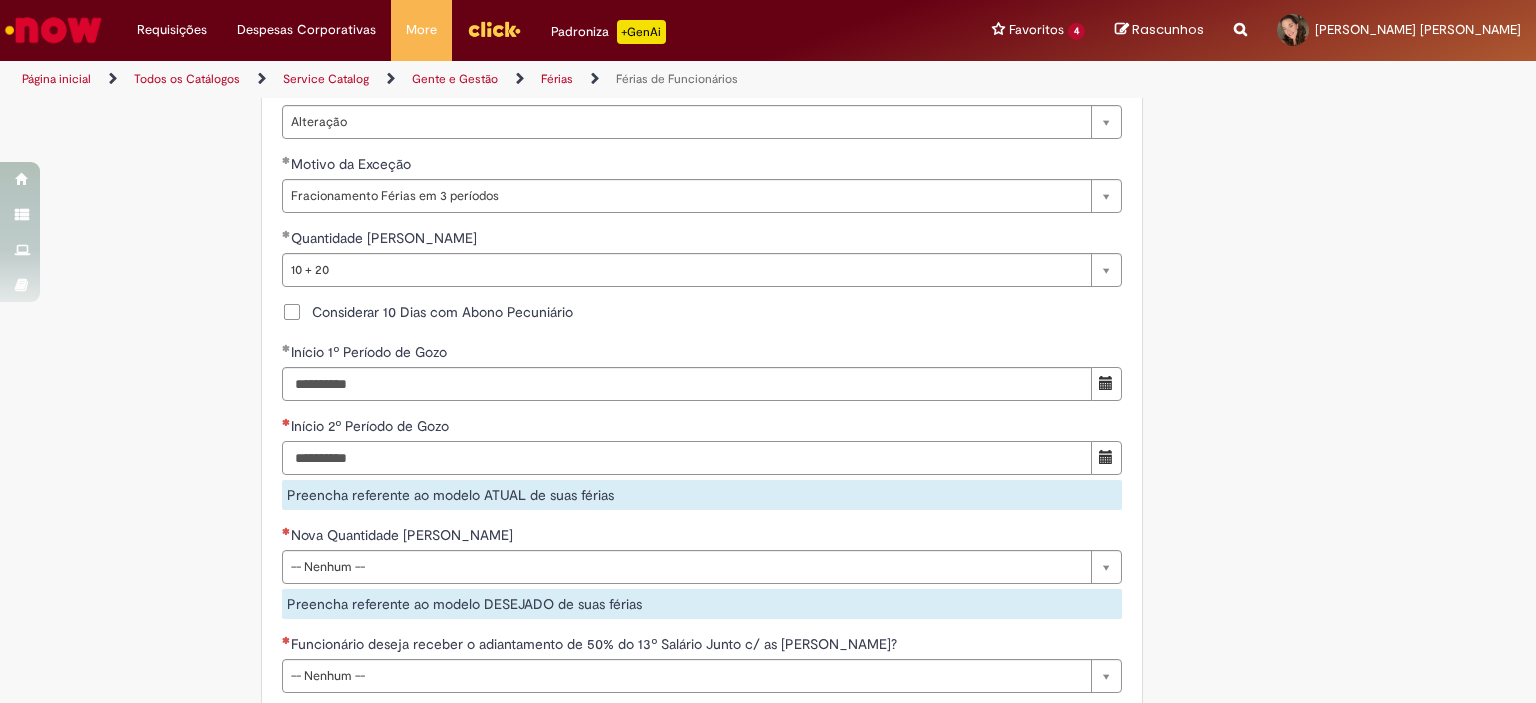 click on "Início 2º Período de Gozo" at bounding box center (687, 458) 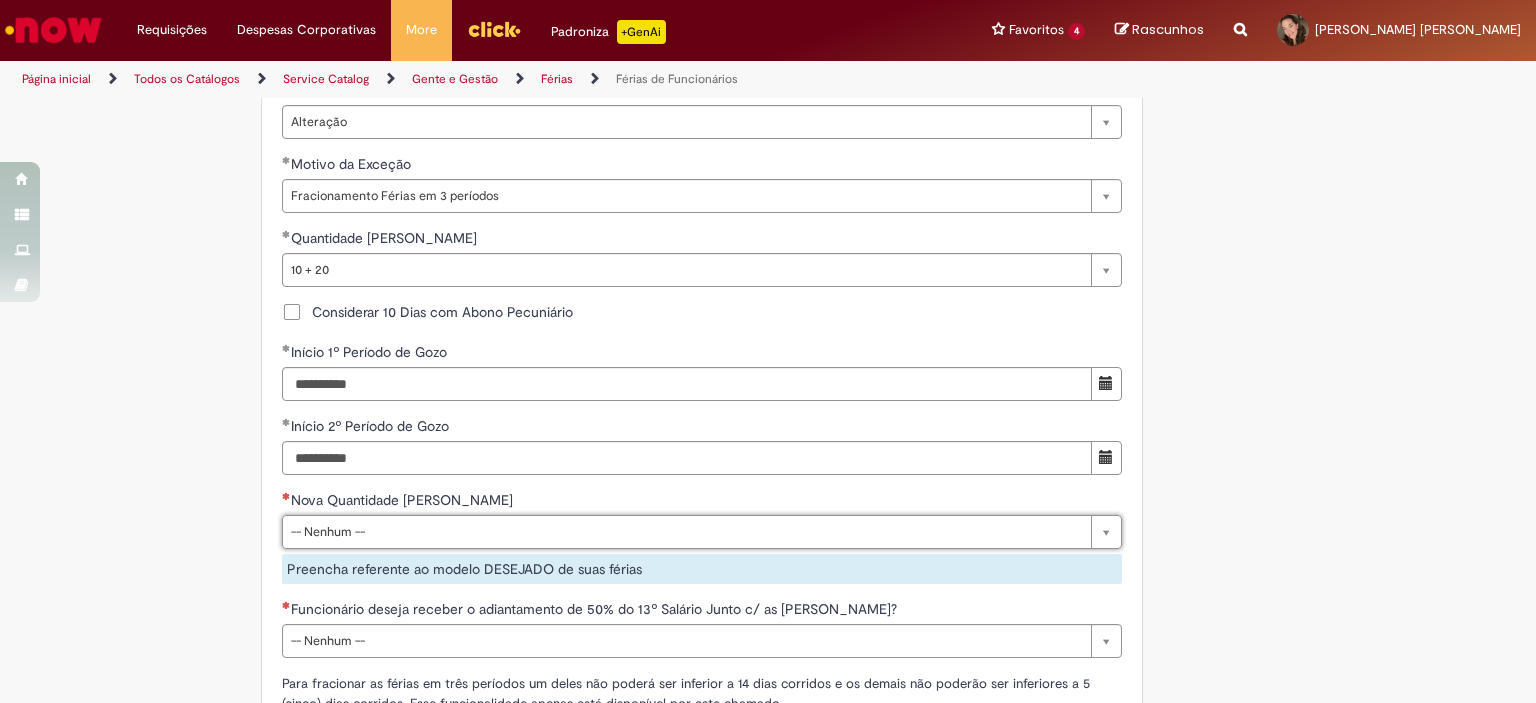 drag, startPoint x: 377, startPoint y: 598, endPoint x: 365, endPoint y: 591, distance: 13.892444 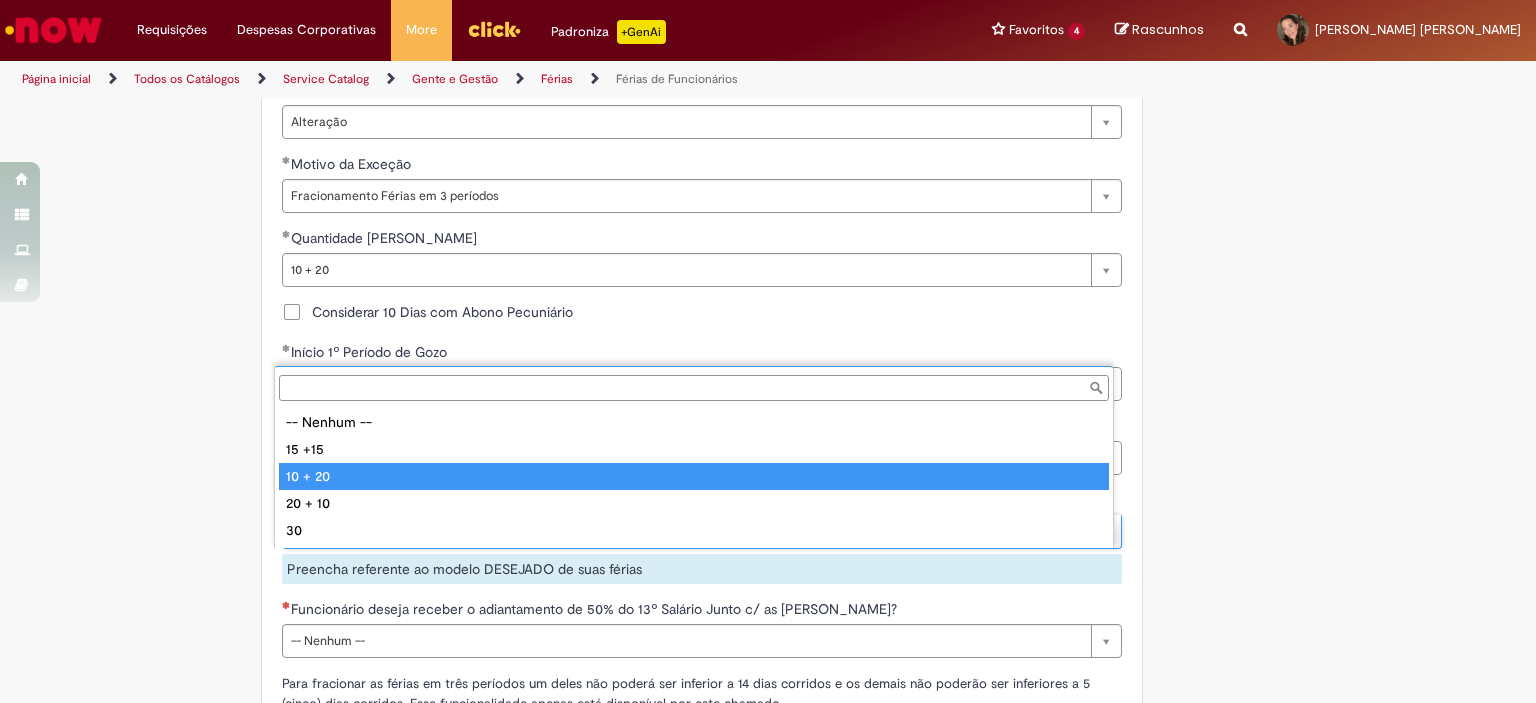 type on "*******" 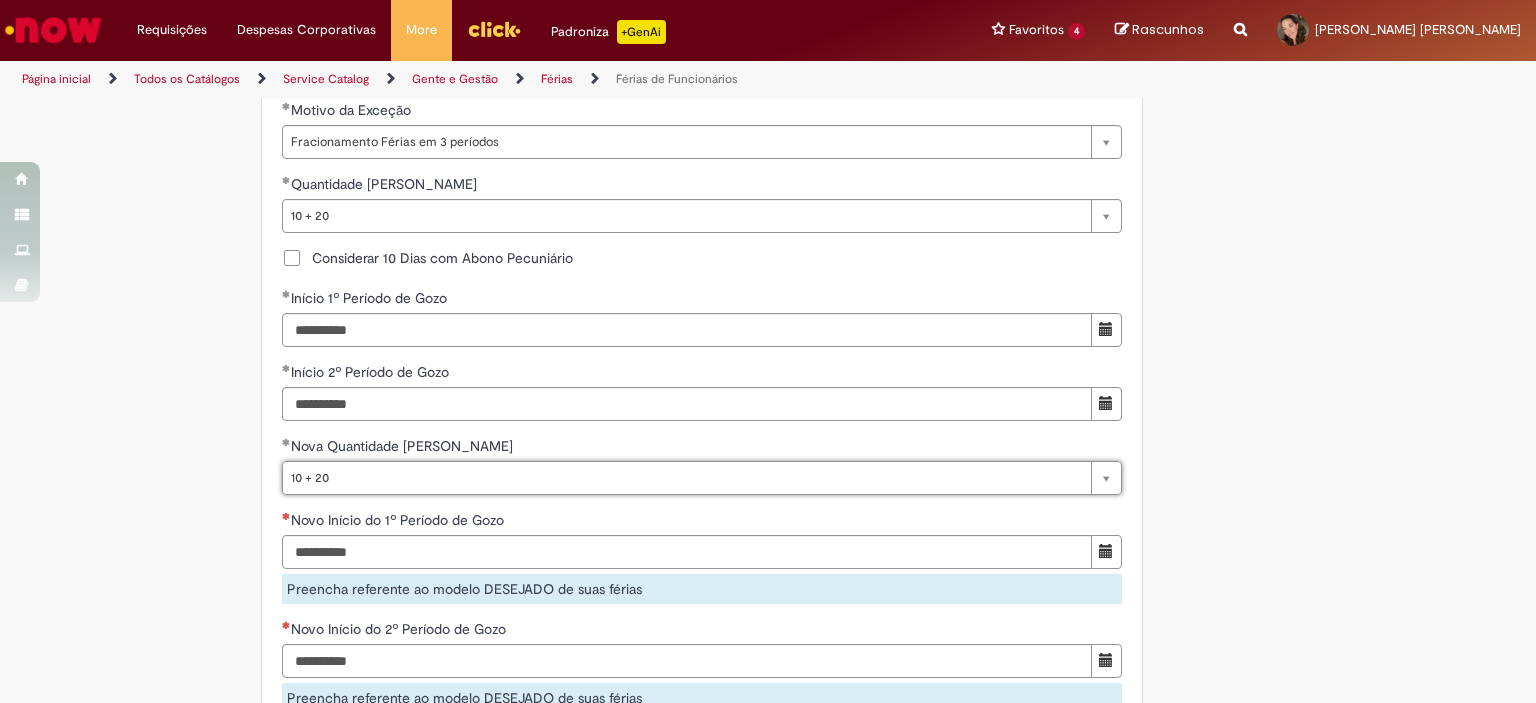 scroll, scrollTop: 1800, scrollLeft: 0, axis: vertical 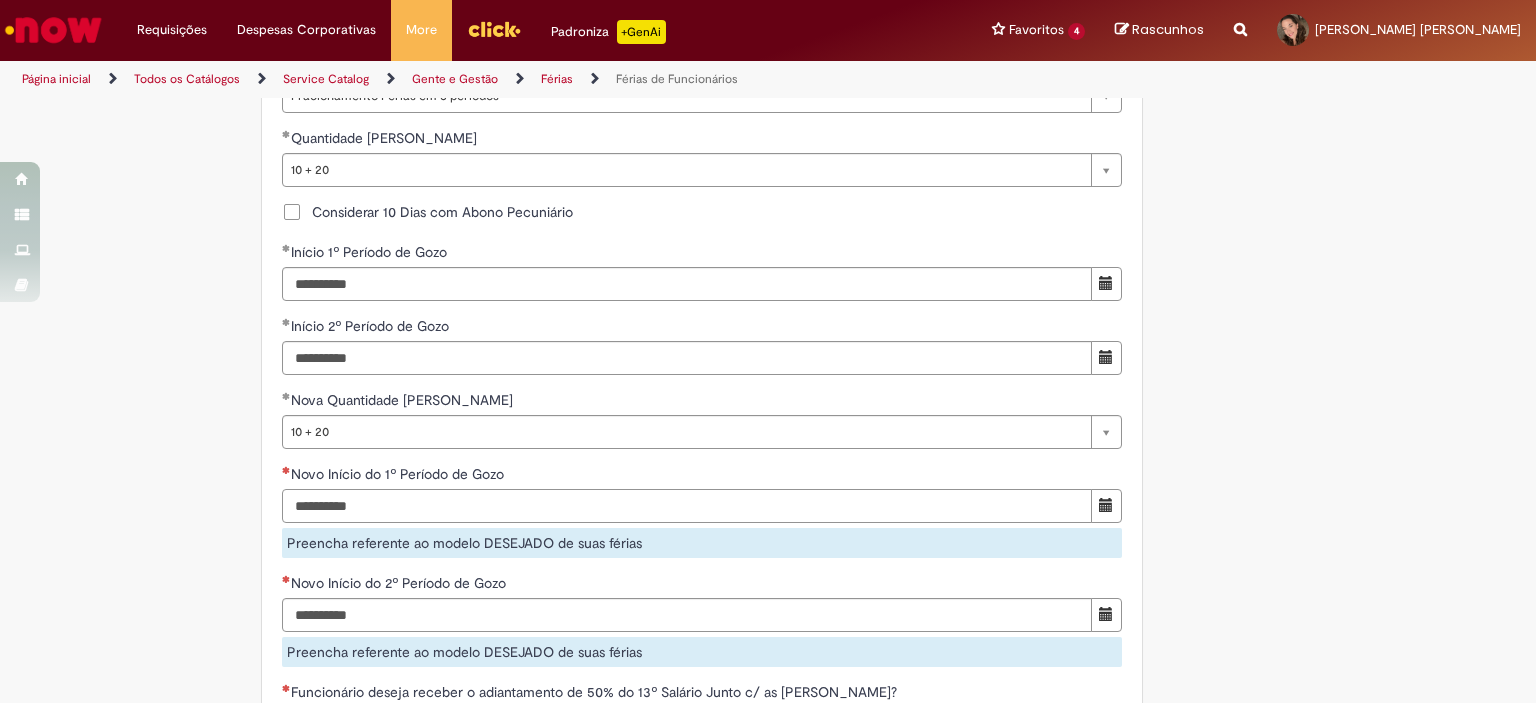 click on "Novo Início do 1º Período de Gozo" at bounding box center [687, 506] 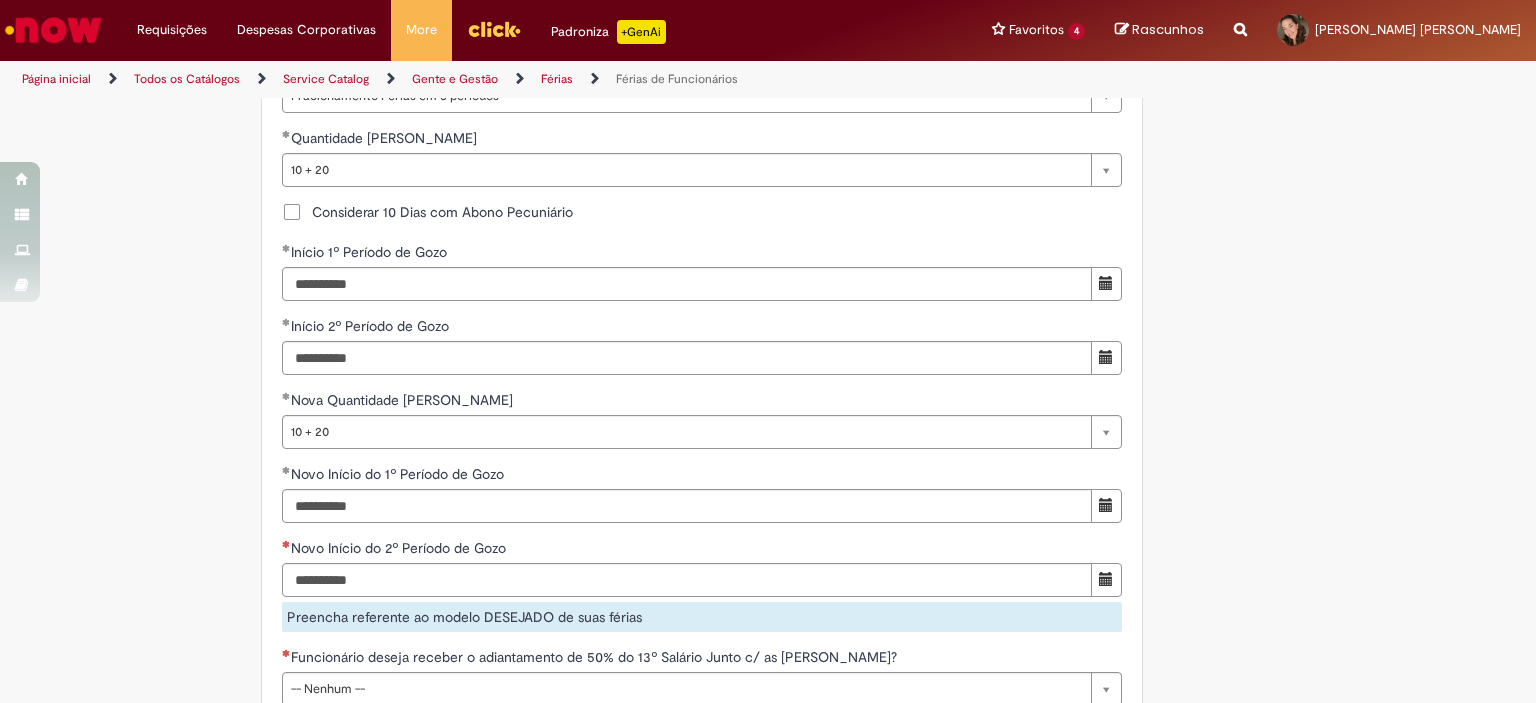 click on "Adicionar a Favoritos
Férias de Funcionários
Oferta destinada para esclarecimento de dúvidas e inclusões/exceções/cancelamentos de férias por exceções.
Utilize esta oferta:
Para ajustar, cancelar ou incluir férias com menos de 35 dias para o início;
Para fracionar suas férias em 03 períodos (se elegível);
Caso Click apresente alguma instabilidade no serviço de Férias que, mesmo após você abrir um  incidente  (e tiver evidência do número), não for corrigido por completo ou  em tempo de ajustar no próprio sistema;
> Para incluir, alterar ou cancelar Férias dentro do prazo de 35 dias de antecedência, é só acessar  Portal Click  > Você > Férias; > Para acessar a Diretriz de Férias, basta  clicar aqui
> Ficou com dúvidas sobre Férias via Termo? É só acessar a   FAQ – Fluxo de alteração de férias por exceção no Click  ou abrir chamado na oferta  ." at bounding box center (670, 107) 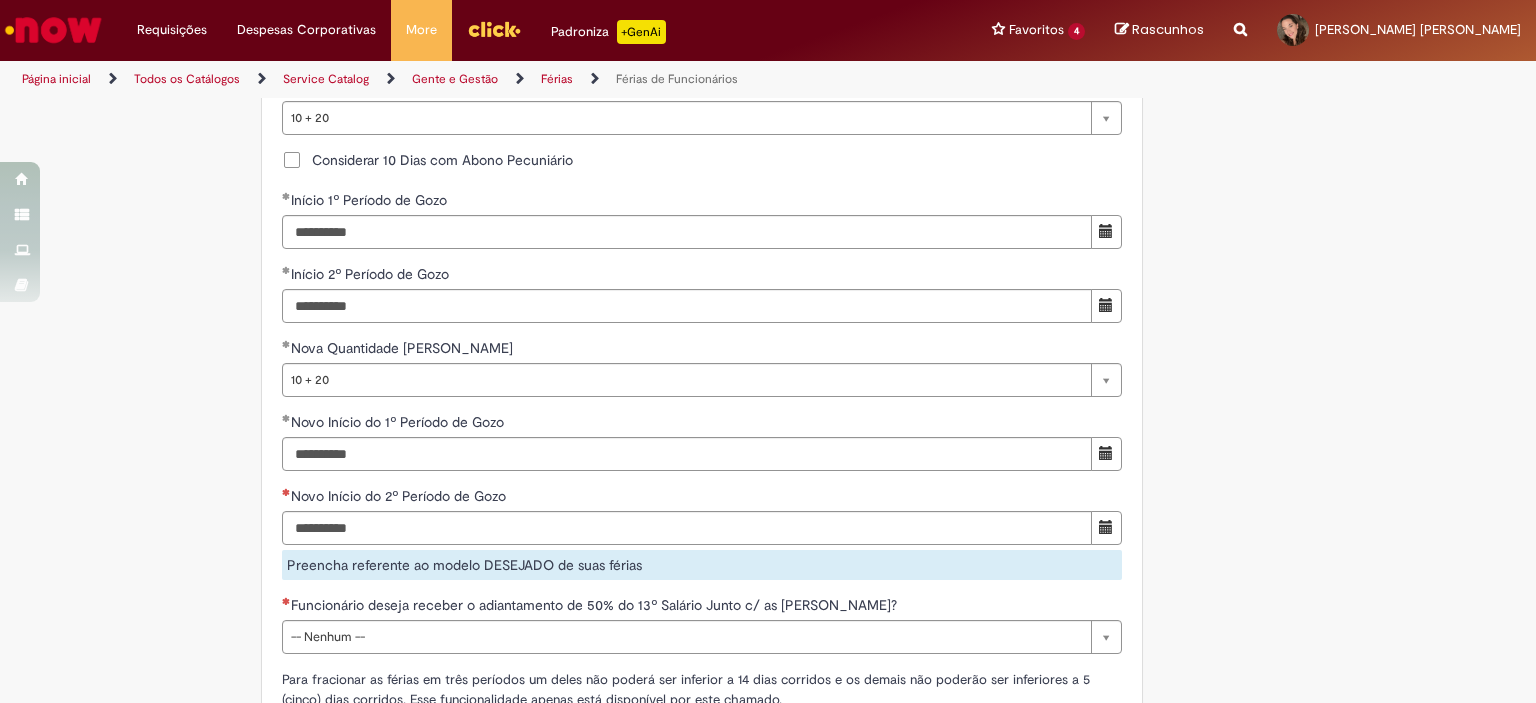 scroll, scrollTop: 1900, scrollLeft: 0, axis: vertical 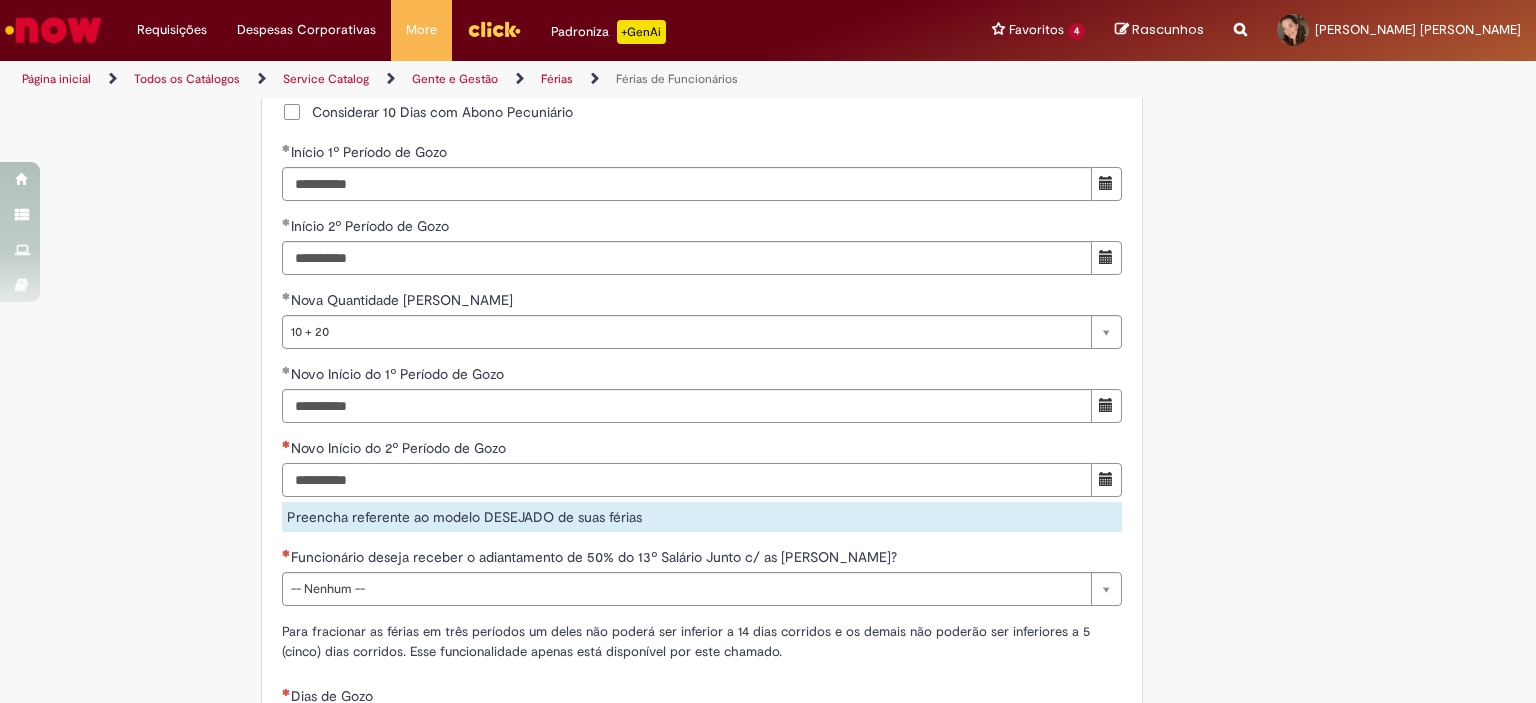 click on "Novo Início do 2º Período de Gozo" at bounding box center (687, 480) 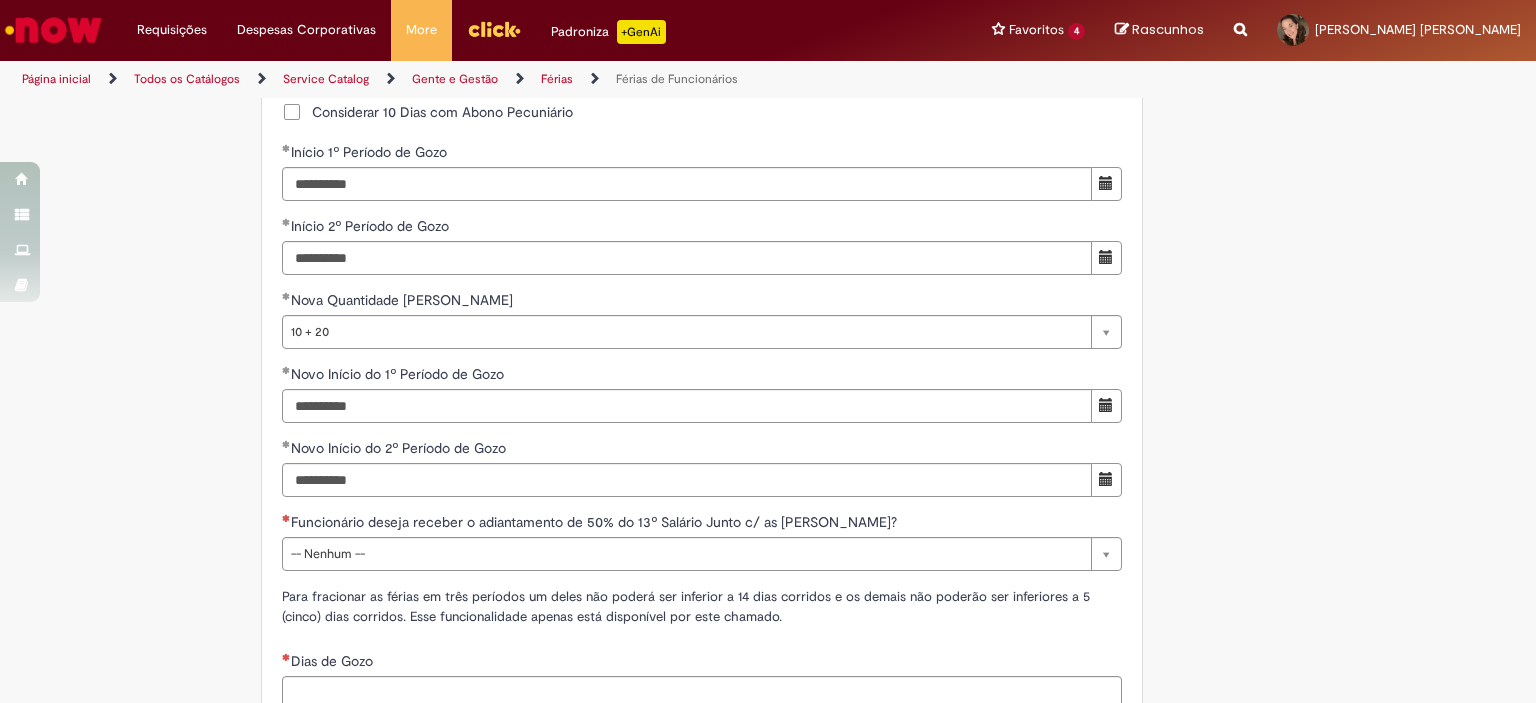 click on "Férias de Funcionários
Oferta destinada para esclarecimento de dúvidas e inclusões/exceções/cancelamentos de férias por exceções.
Utilize esta oferta:
Para ajustar, cancelar ou incluir férias com menos de 35 [PERSON_NAME] para o início;
Para fracionar suas férias em 03 períodos (se elegível);
Caso Click apresente alguma instabilidade no serviço de Férias que, mesmo após você abrir um  incidente  (e tiver evidência do número), não for corrigido por completo ou  em tempo de ajustar no próprio sistema;
> Para incluir, alterar ou cancelar Férias dentro do prazo de 35 [PERSON_NAME] de antecedência, é só acessar  Portal Click  > Você > Férias; > Para acessar a Diretriz de Férias, basta  clicar aqui
> Ficou com dúvidas sobre Férias via Termo? É só acessar a   FAQ – Fluxo de alteração de férias por exceção no Click  ou abrir chamado na oferta  Dúvidas Trabalhistas .
> [PERSON_NAME] conhece a clicar aqui" at bounding box center (702, 1) 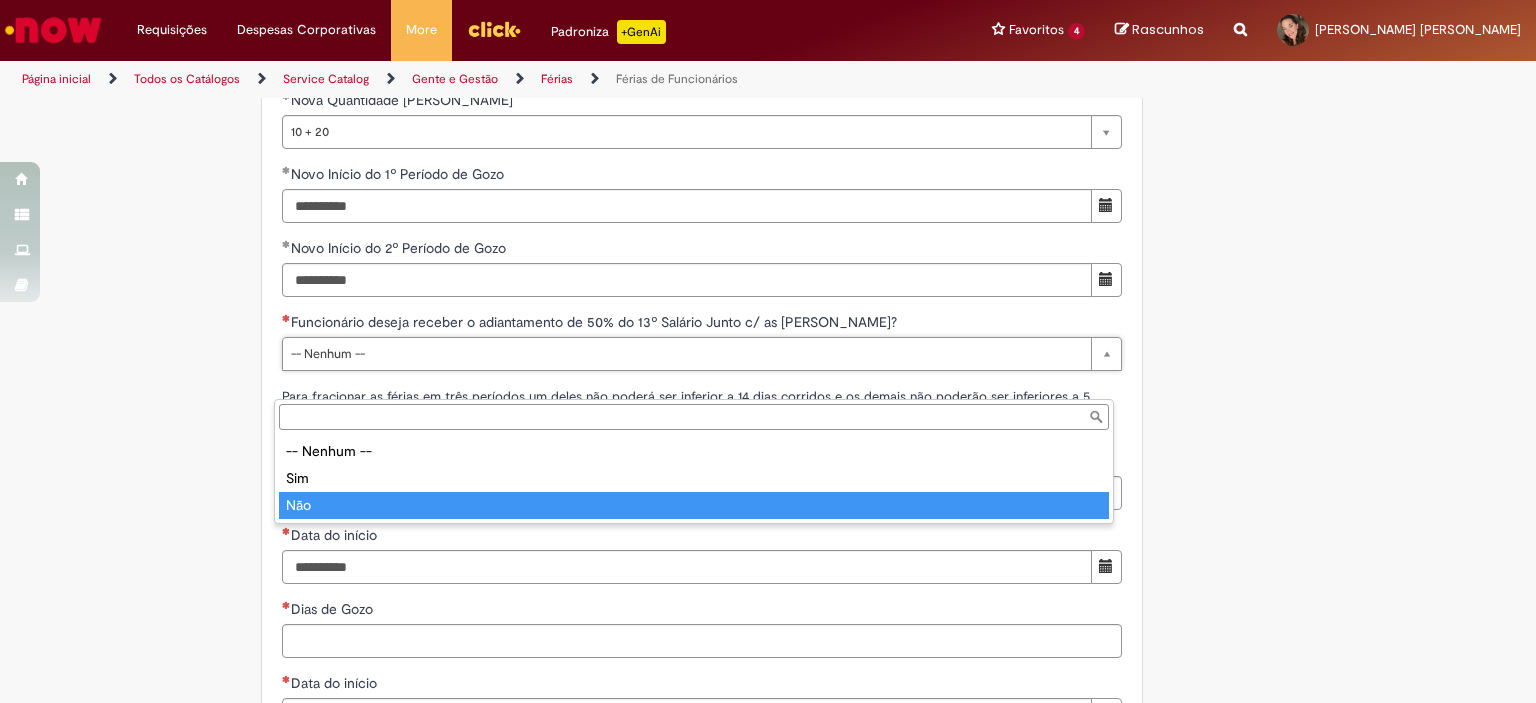 type on "***" 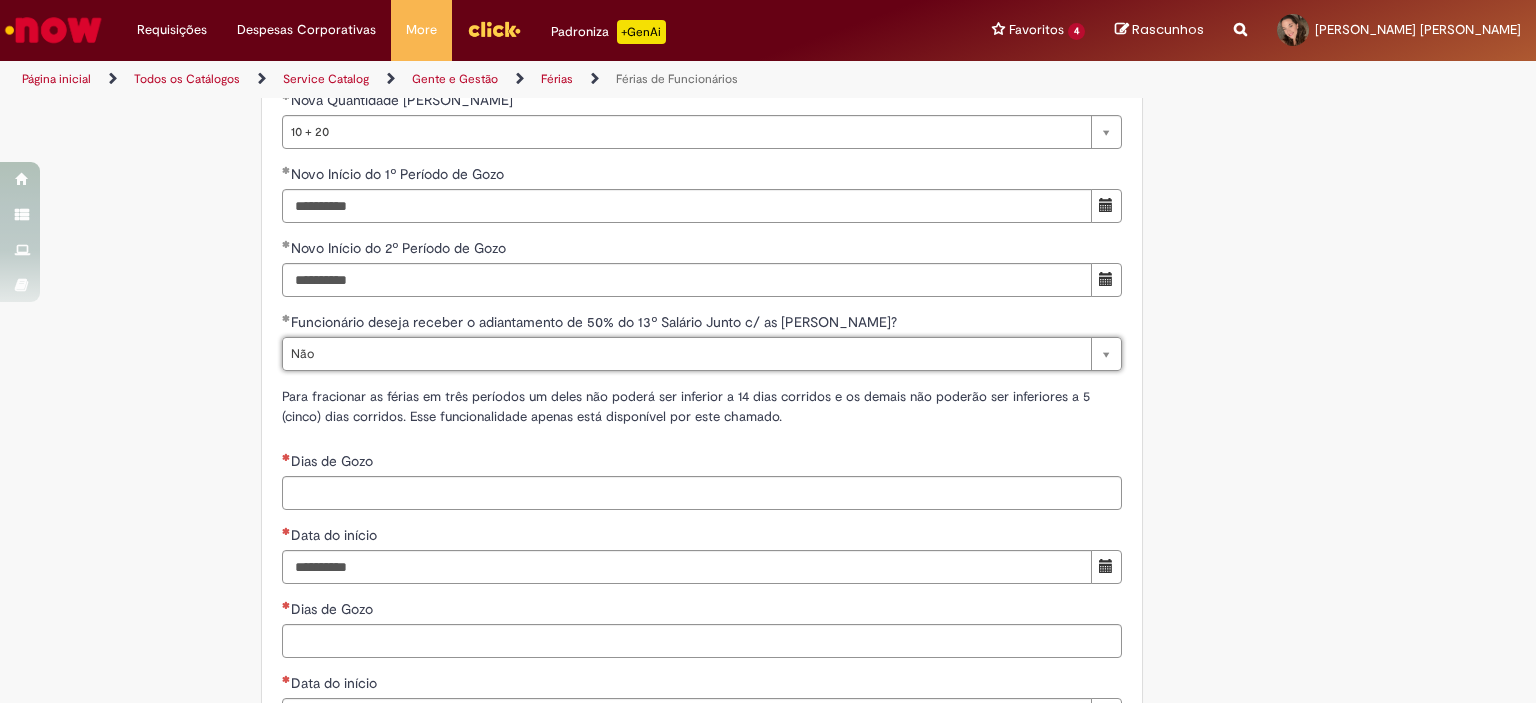 click on "Adicionar a Favoritos
Férias de Funcionários
Oferta destinada para esclarecimento de dúvidas e inclusões/exceções/cancelamentos de férias por exceções.
Utilize esta oferta:
Para ajustar, cancelar ou incluir férias com menos de 35 dias para o início;
Para fracionar suas férias em 03 períodos (se elegível);
Caso Click apresente alguma instabilidade no serviço de Férias que, mesmo após você abrir um  incidente  (e tiver evidência do número), não for corrigido por completo ou  em tempo de ajustar no próprio sistema;
> Para incluir, alterar ou cancelar Férias dentro do prazo de 35 dias de antecedência, é só acessar  Portal Click  > Você > Férias; > Para acessar a Diretriz de Férias, basta  clicar aqui
> Ficou com dúvidas sobre Férias via Termo? É só acessar a   FAQ – Fluxo de alteração de férias por exceção no Click  ou abrir chamado na oferta  ." at bounding box center [670, -210] 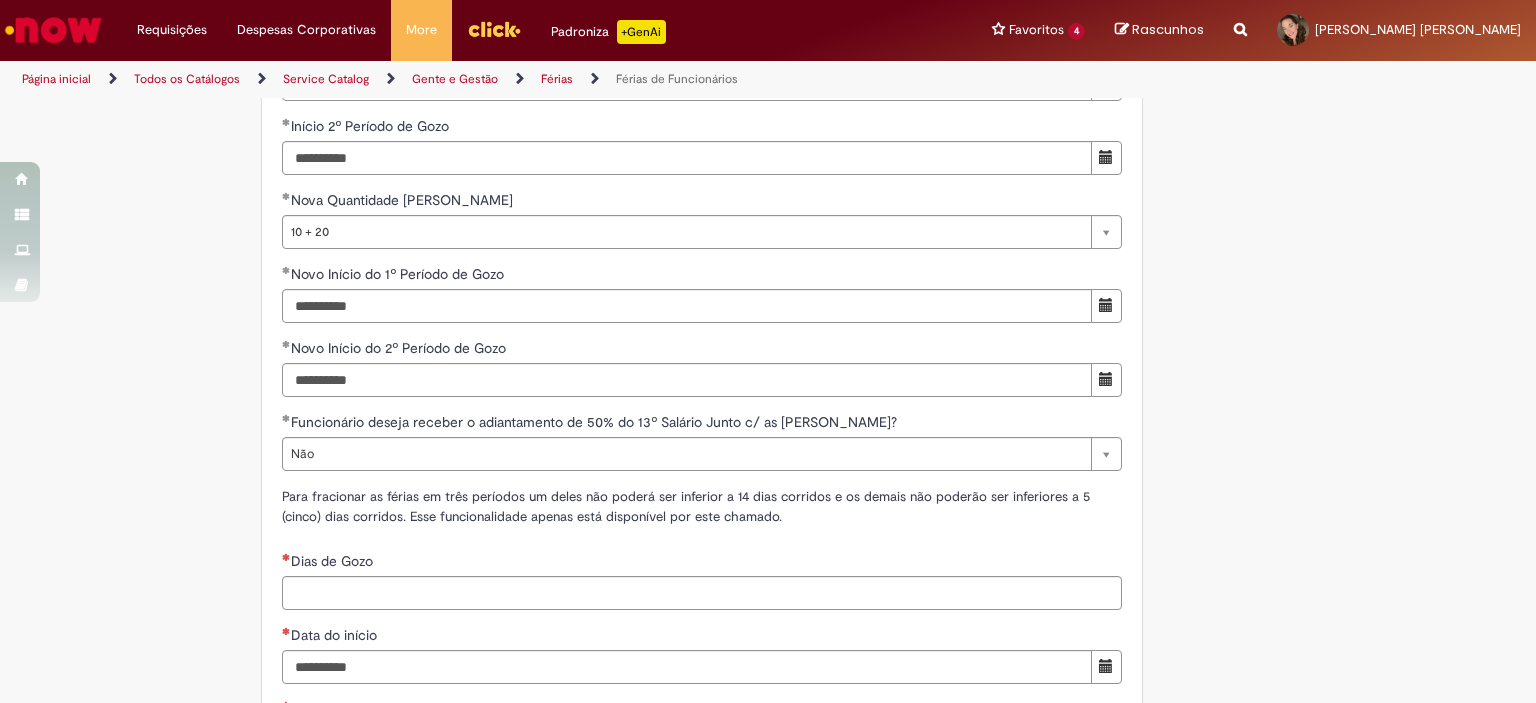 scroll, scrollTop: 2100, scrollLeft: 0, axis: vertical 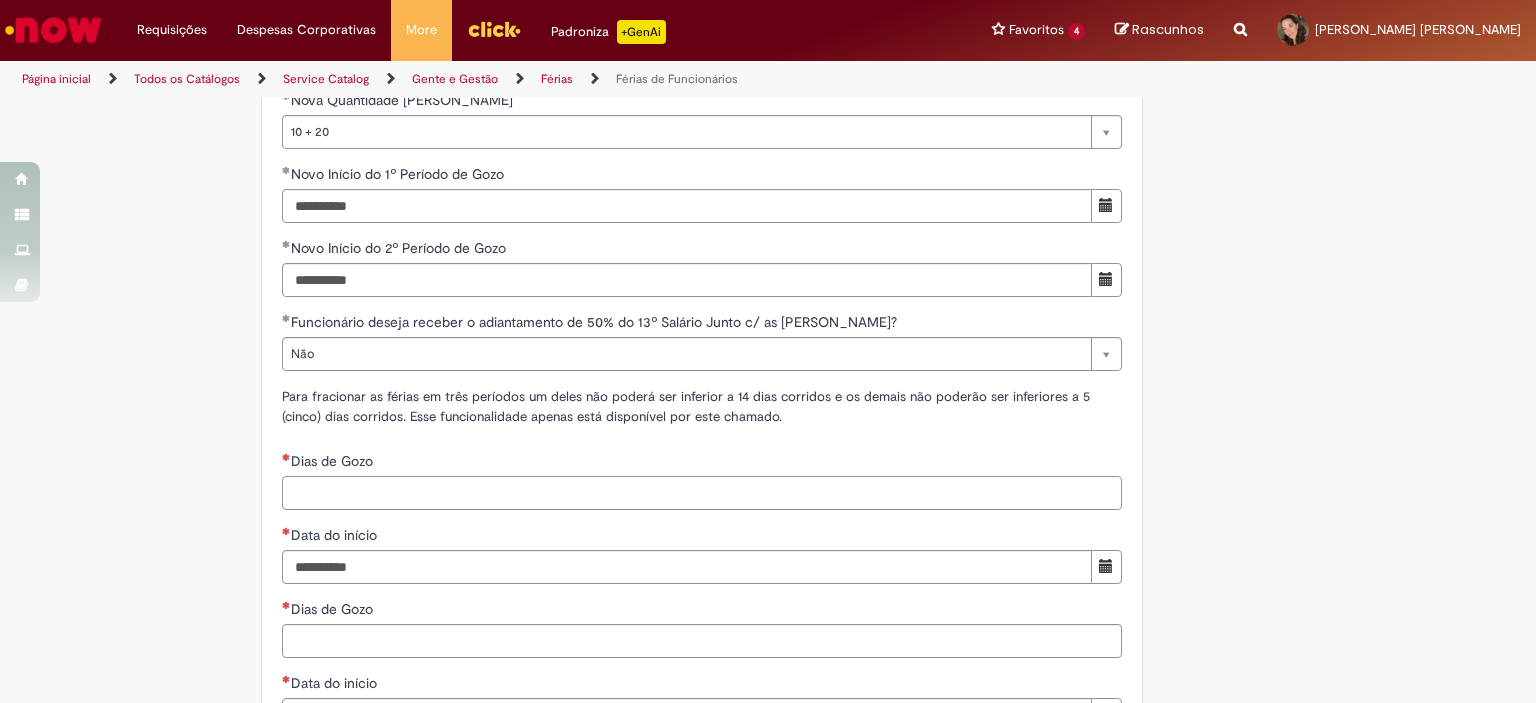 click on "Dias de Gozo" at bounding box center [702, 493] 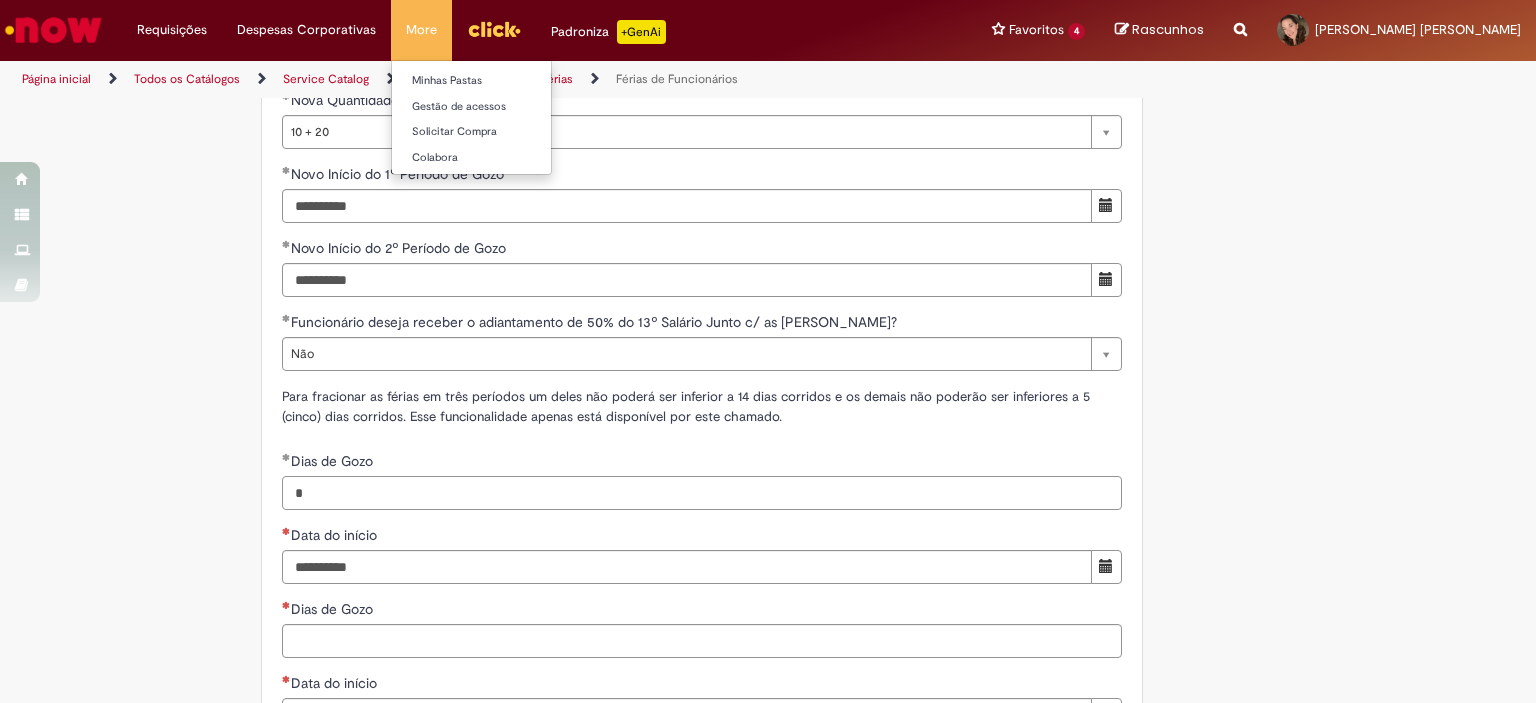 type on "*" 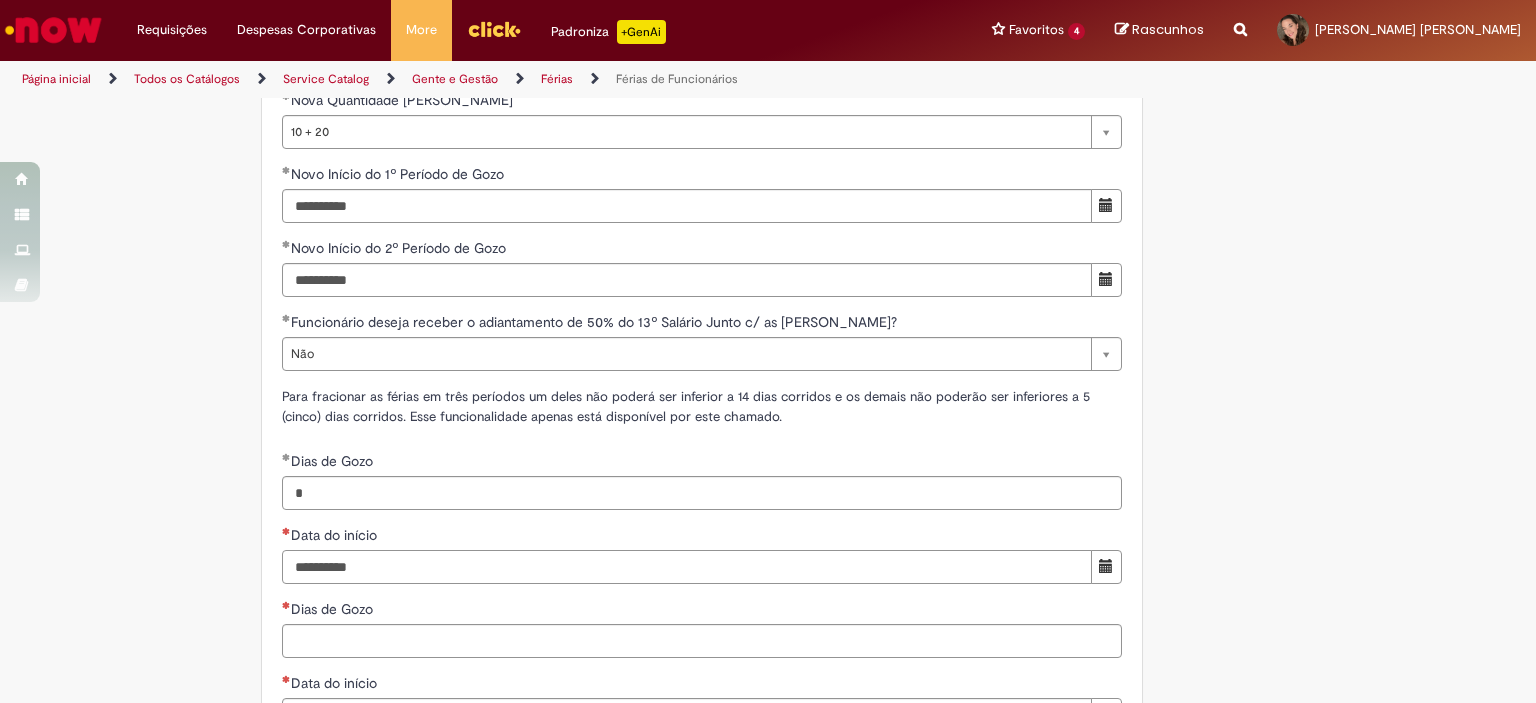 click on "Data do início" at bounding box center (687, 567) 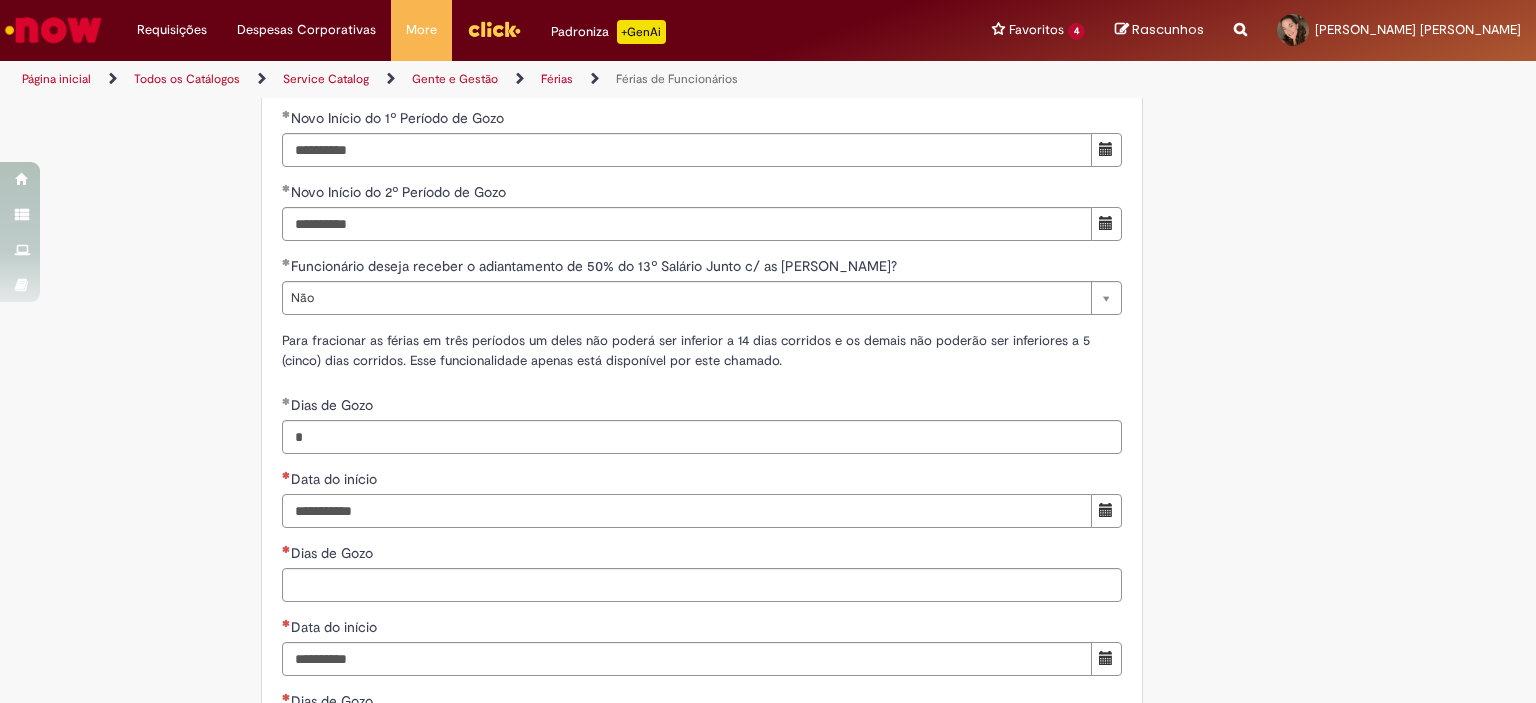 scroll, scrollTop: 2200, scrollLeft: 0, axis: vertical 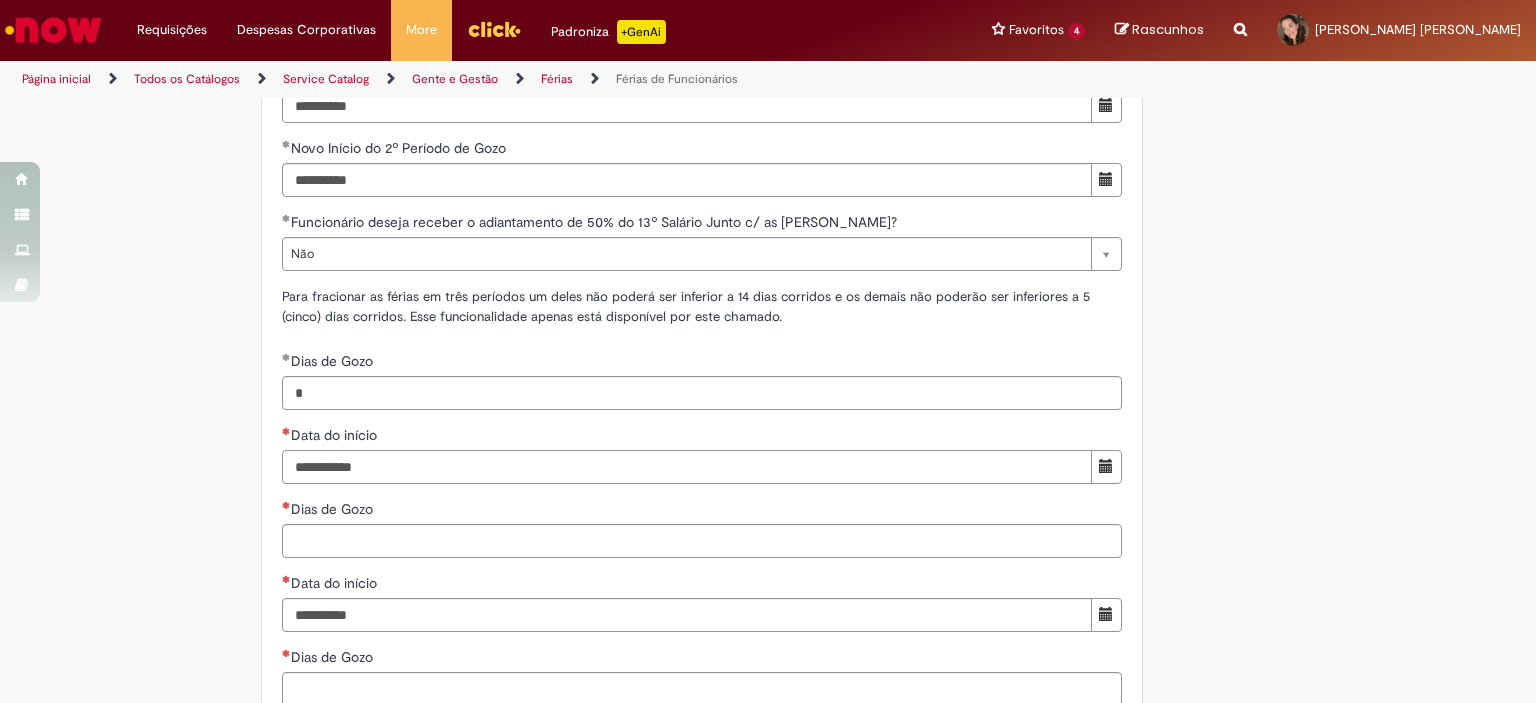 type on "**********" 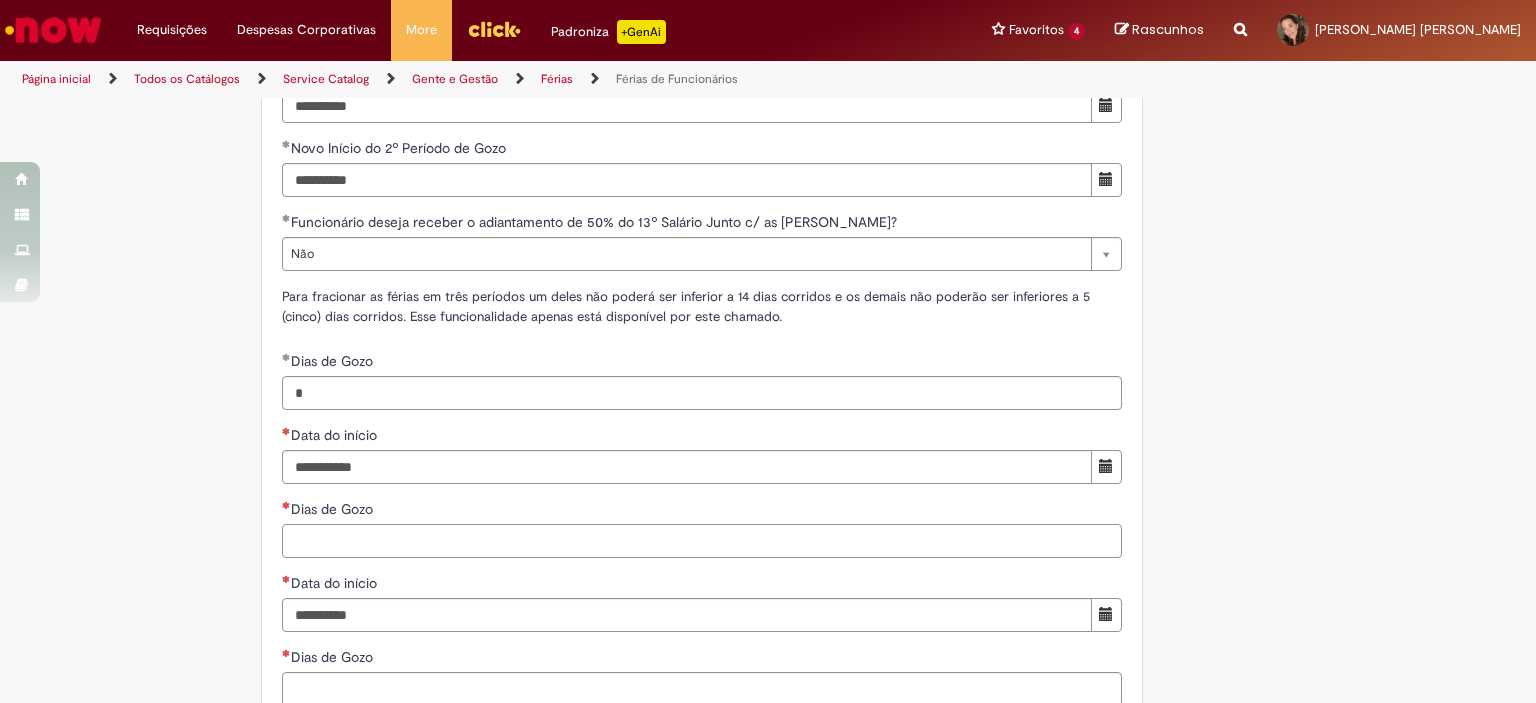 click on "Dias de Gozo" at bounding box center (702, 541) 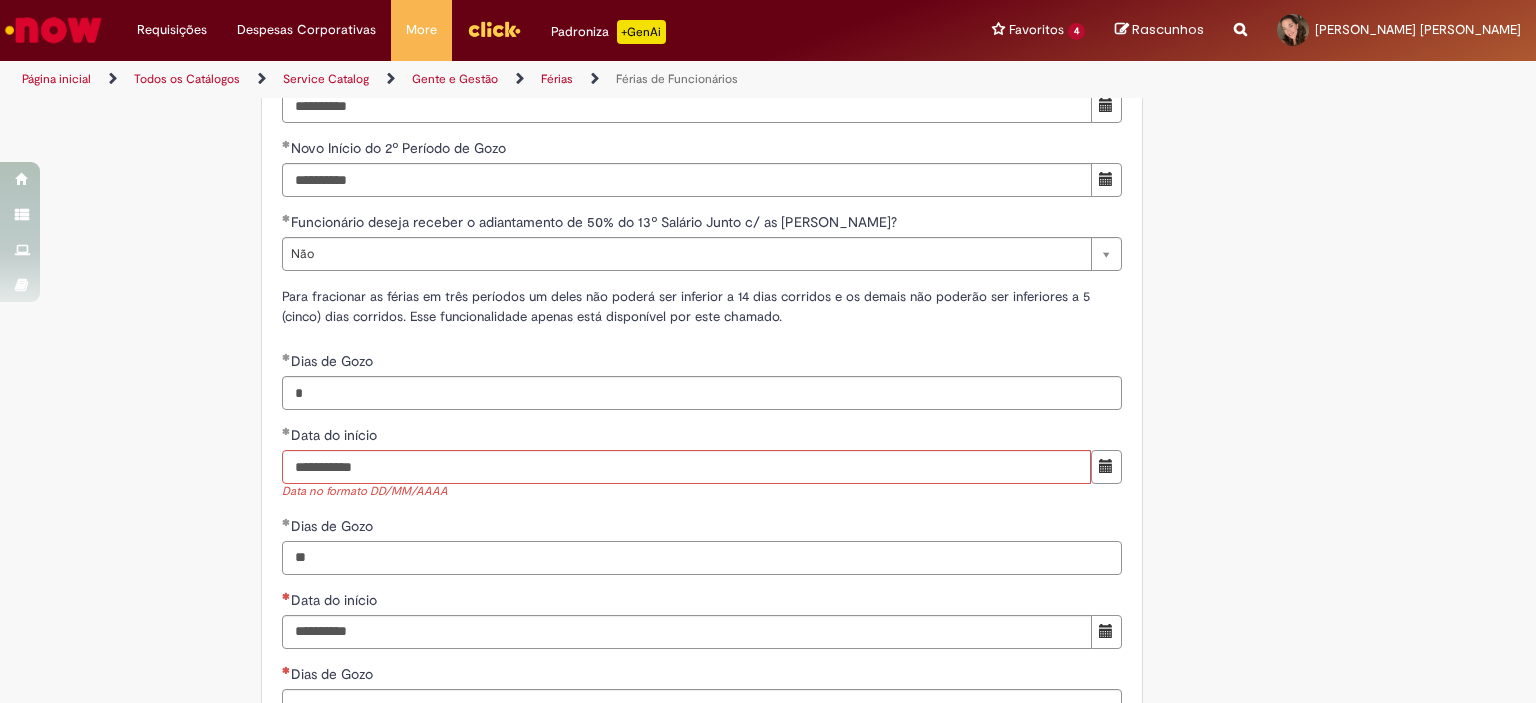 type on "**" 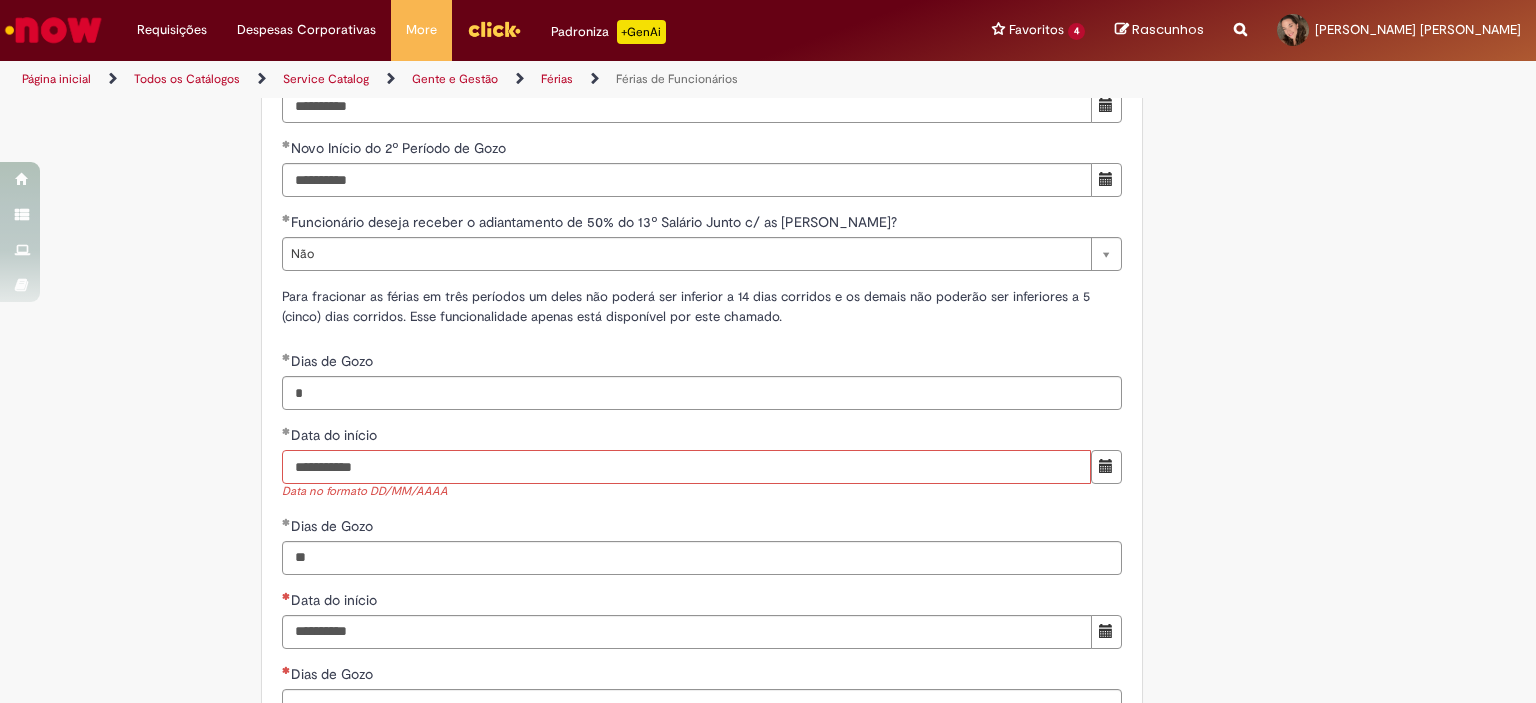 click on "**********" at bounding box center [686, 467] 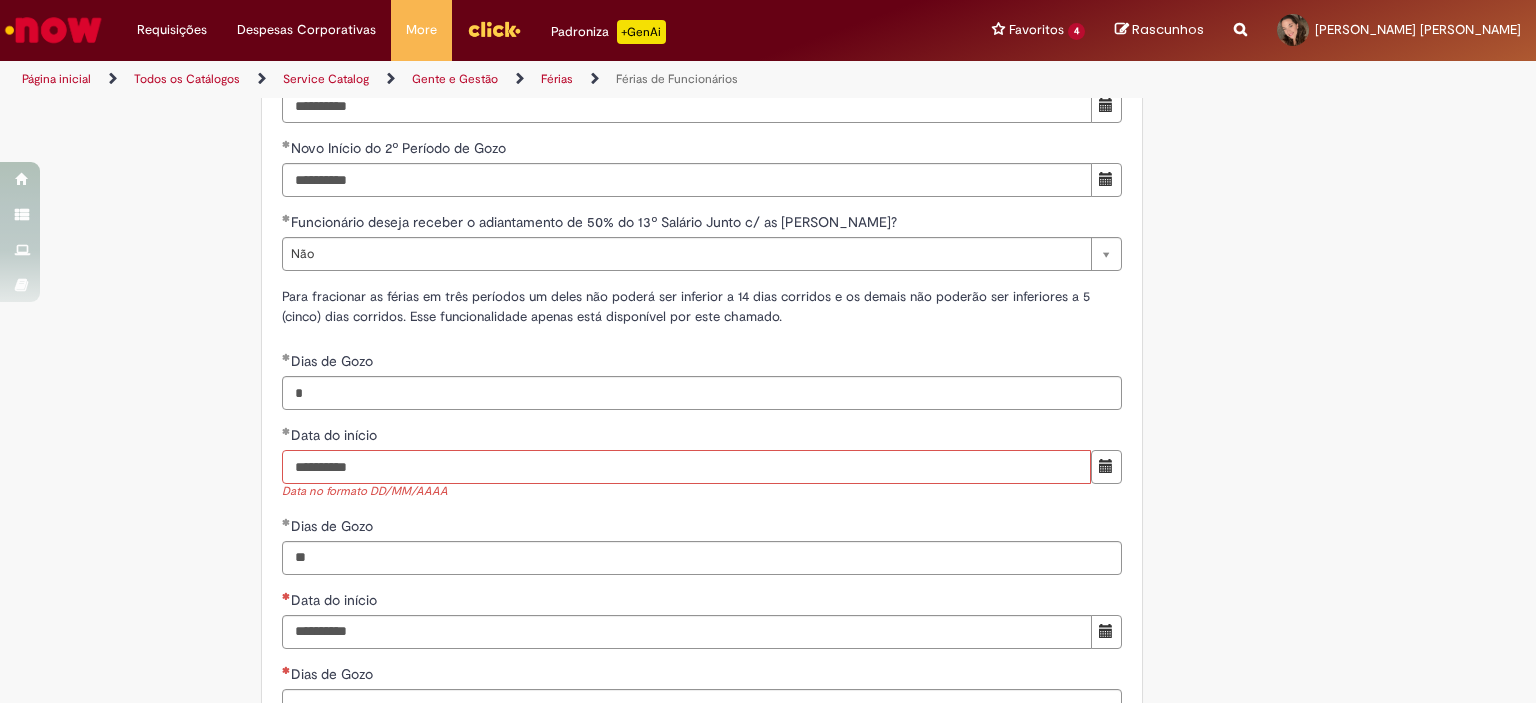 click on "**********" at bounding box center (686, 467) 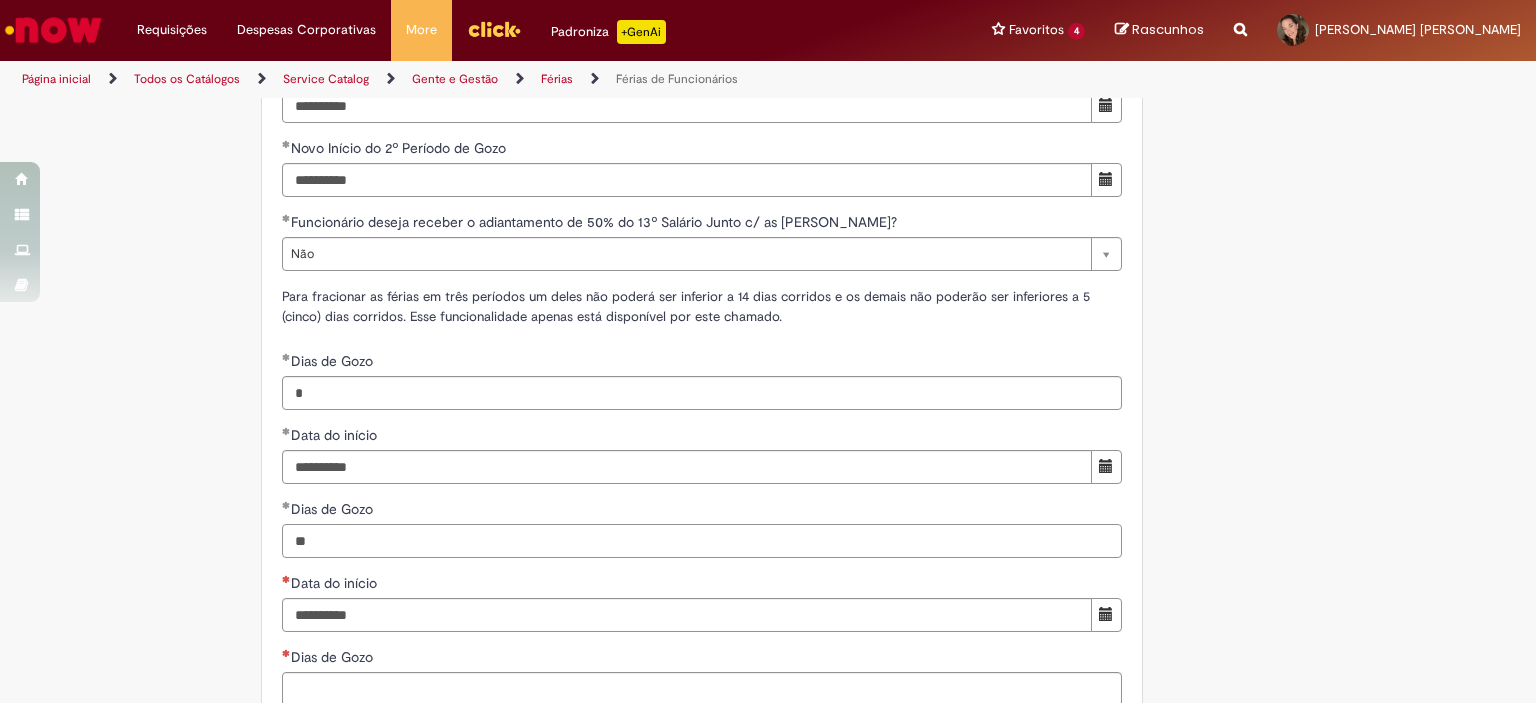 click on "**" at bounding box center [702, 541] 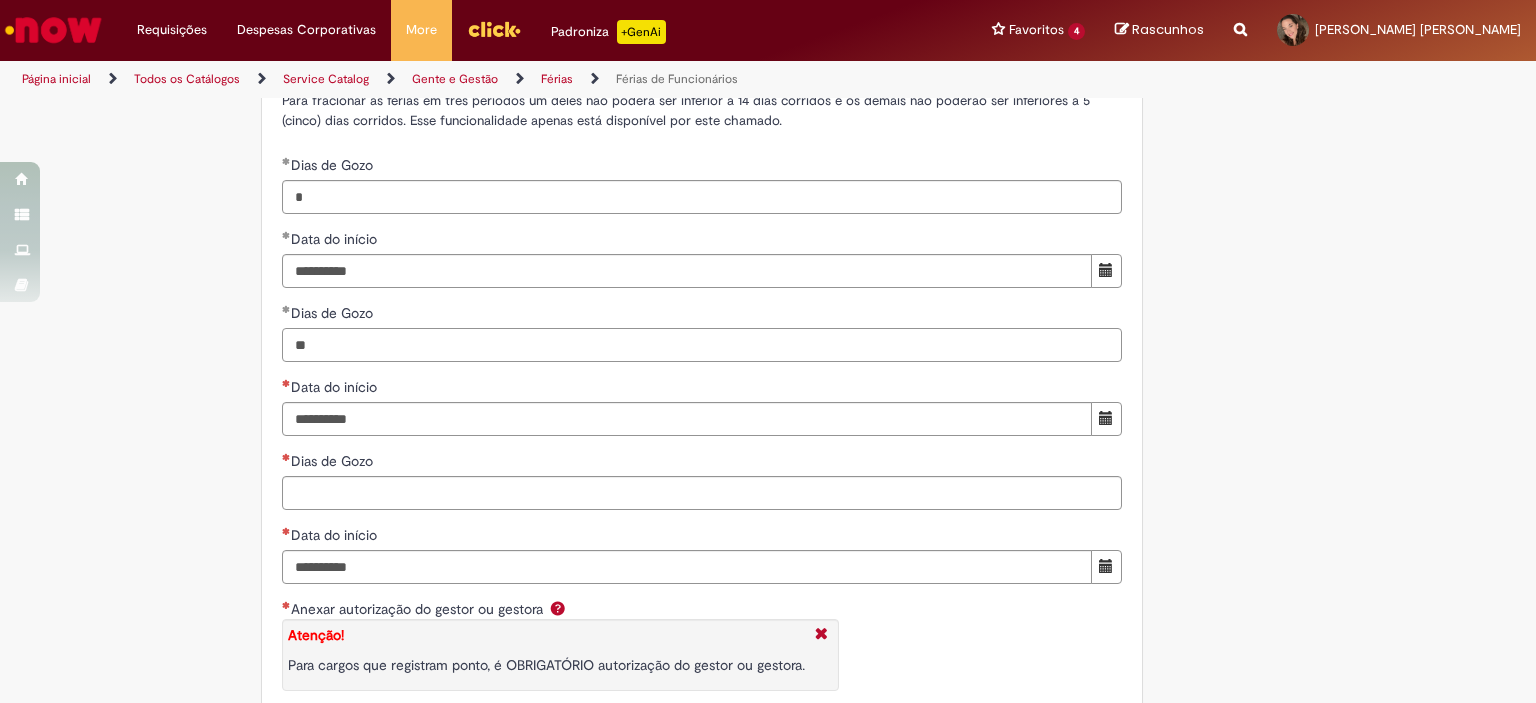 scroll, scrollTop: 2400, scrollLeft: 0, axis: vertical 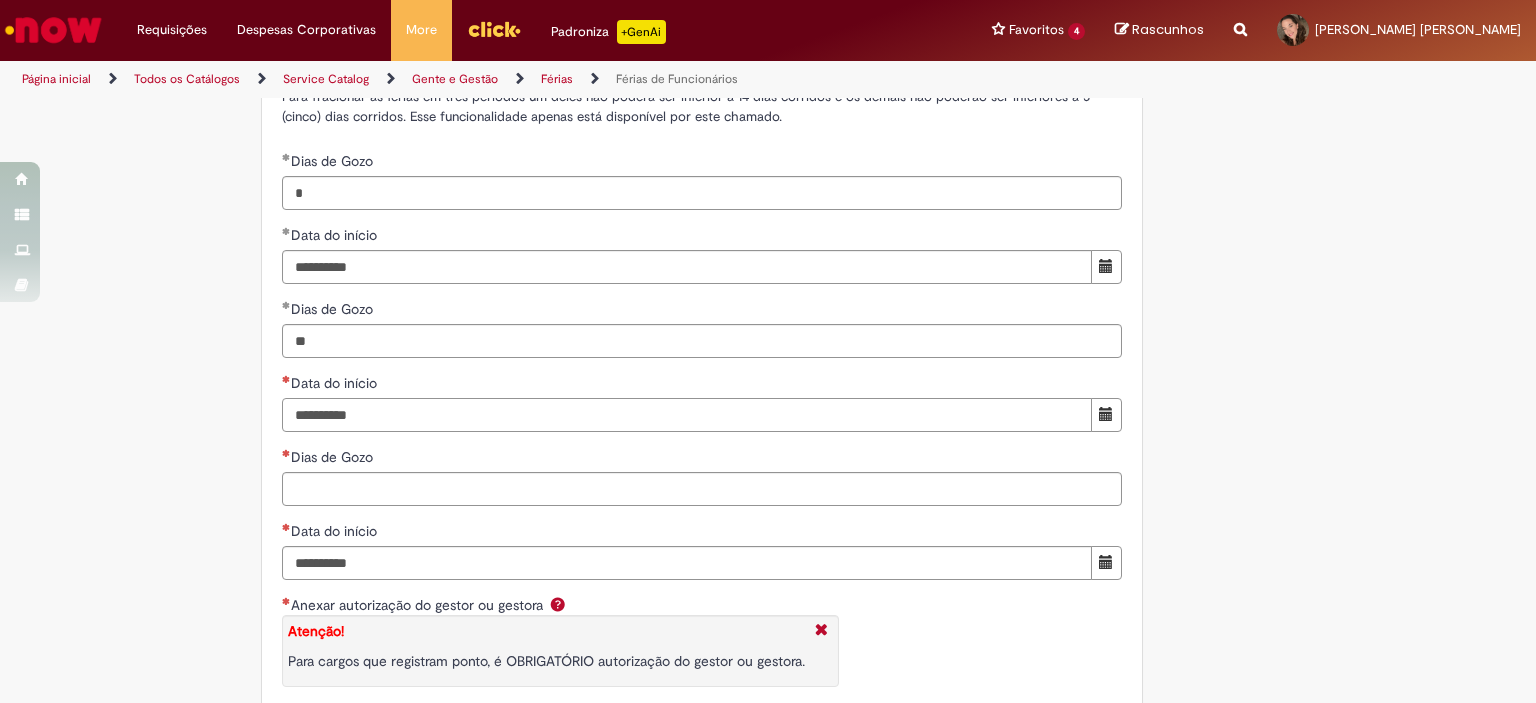 click on "Data do início" at bounding box center [687, 415] 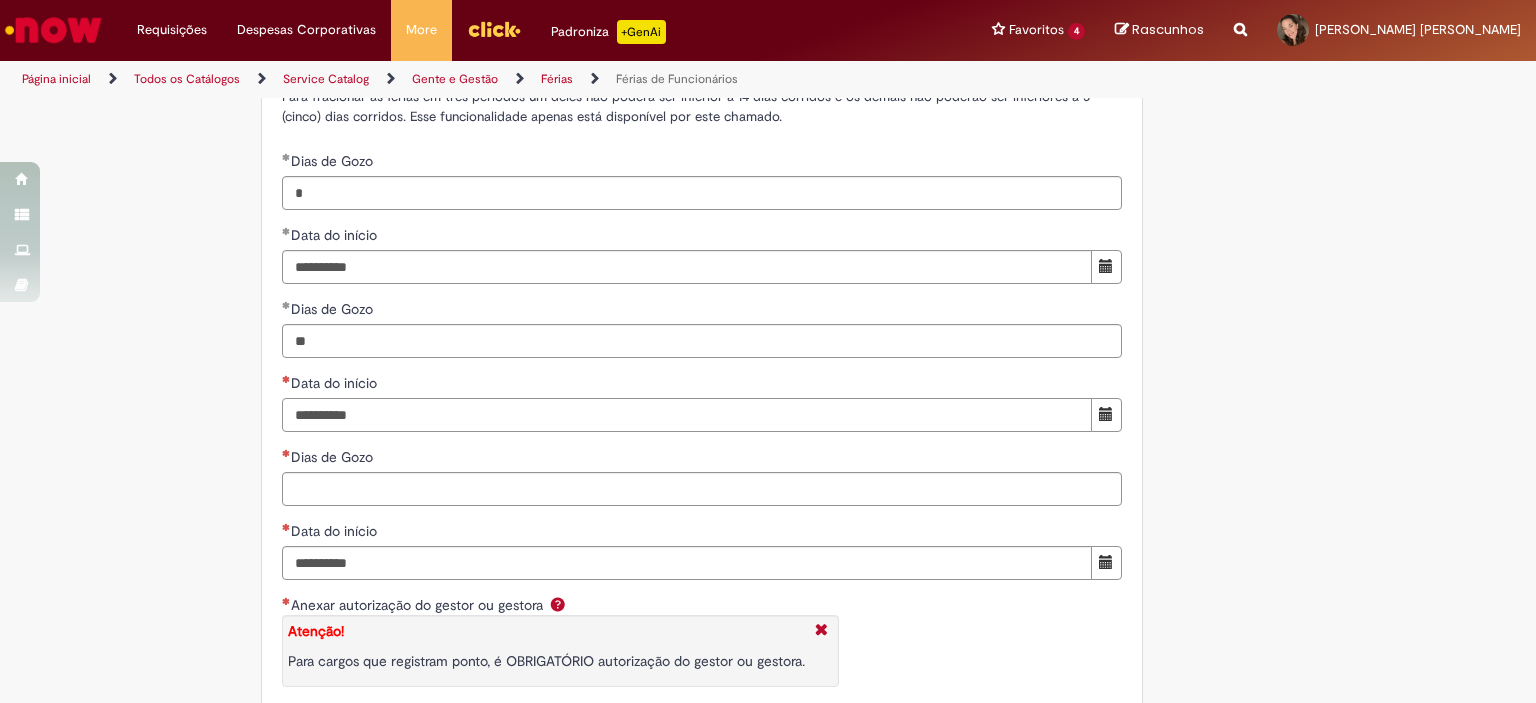 type on "**********" 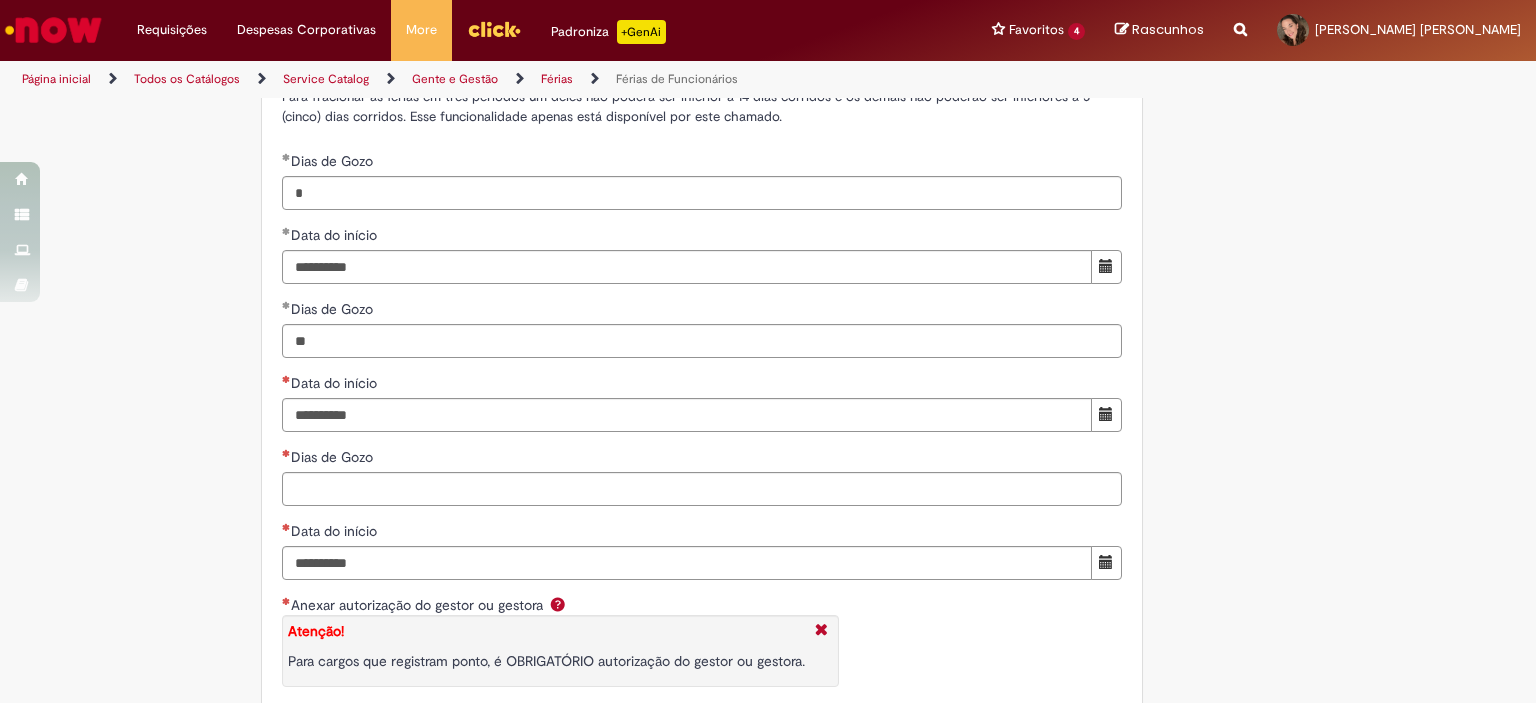 click on "Dias de Gozo" at bounding box center (702, 459) 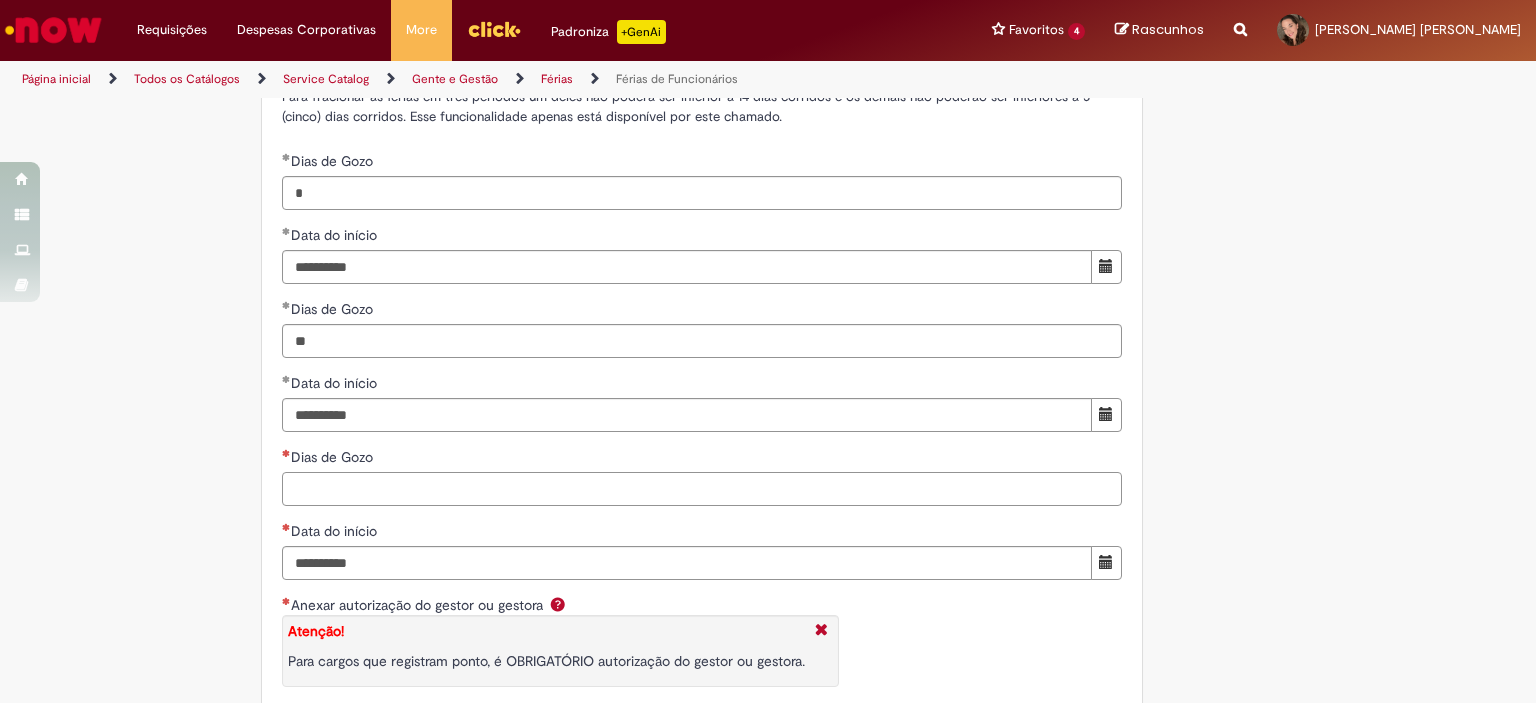 click on "Dias de Gozo" at bounding box center [702, 489] 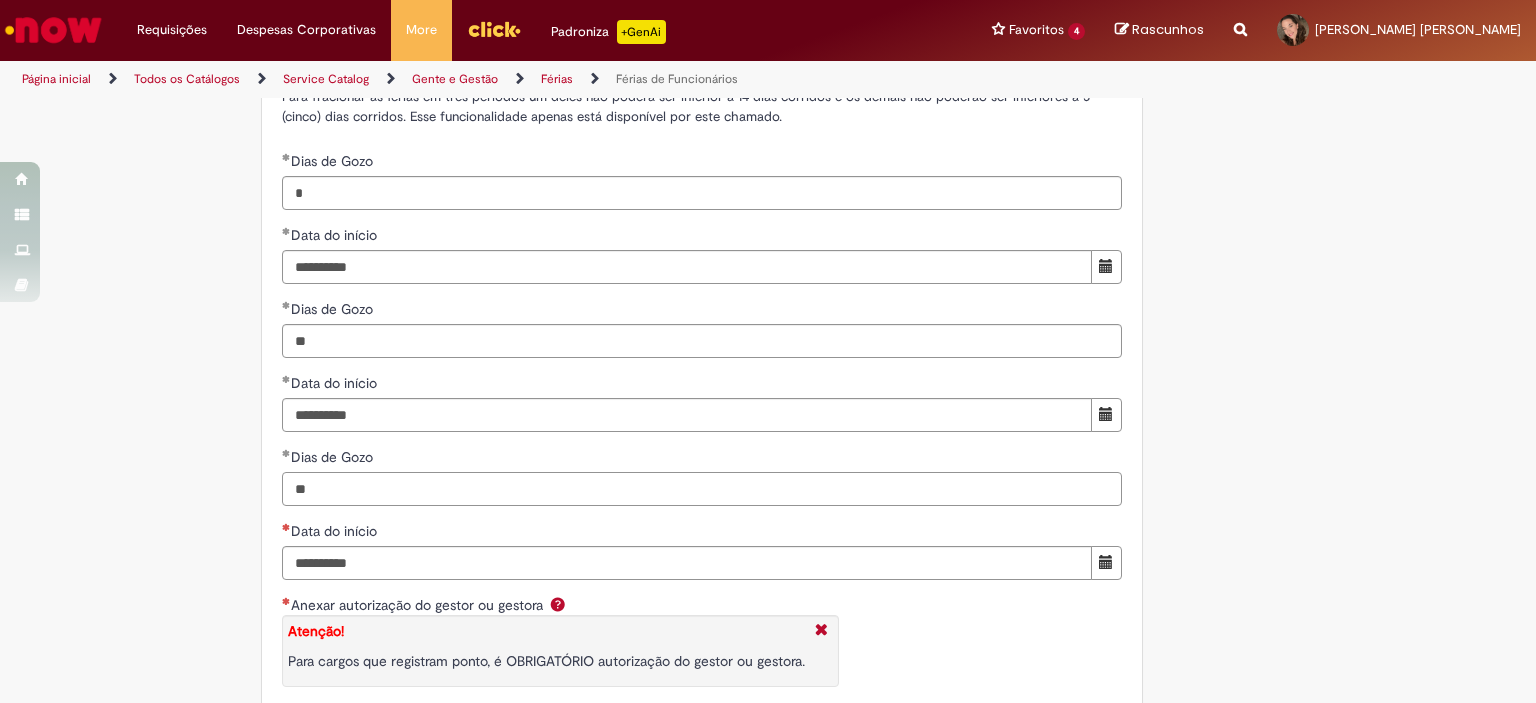 type on "**" 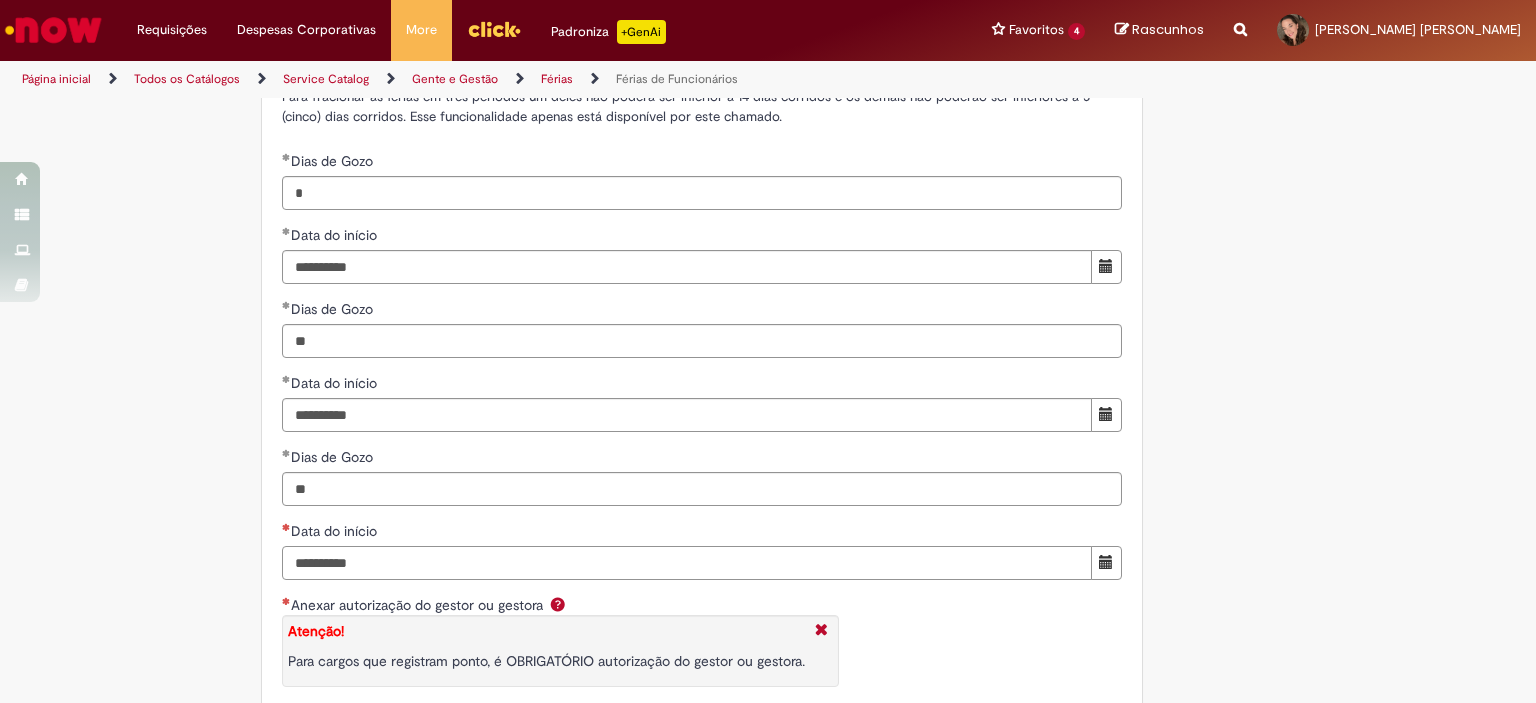 click on "Data do início" at bounding box center [687, 563] 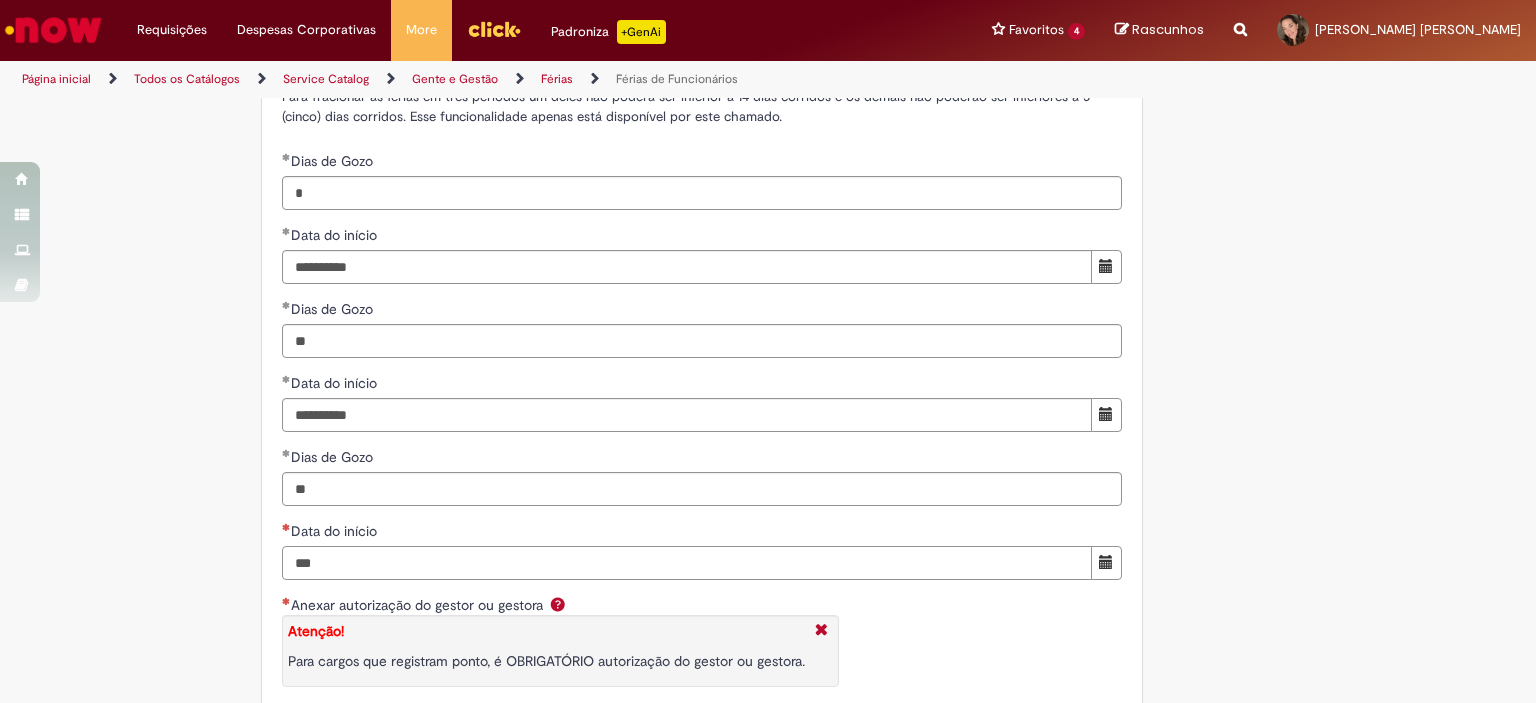 type on "**********" 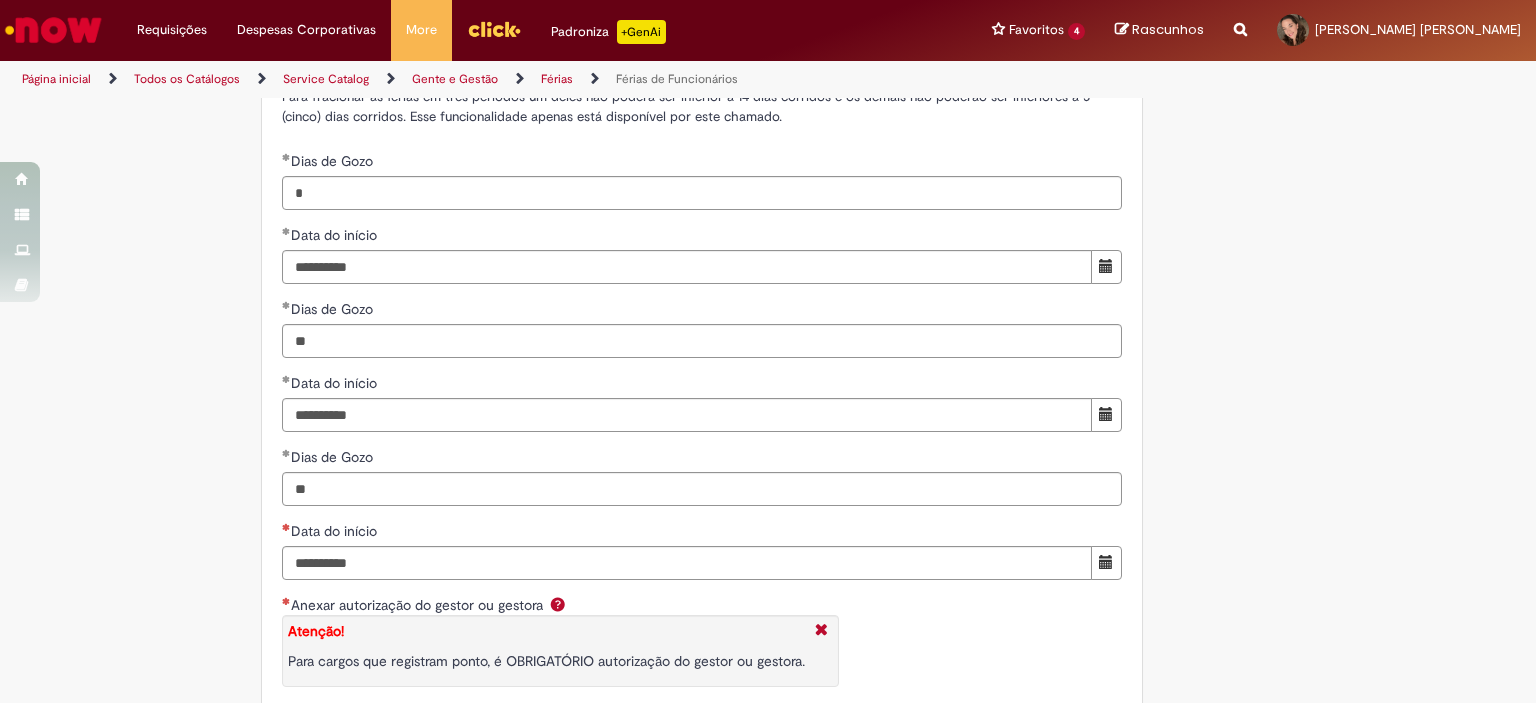 click on "Tire dúvidas com LupiAssist    +GenAI
Oi! Eu sou LupiAssist, uma Inteligência Artificial Generativa em constante aprendizado   Meu conteúdo é monitorado para trazer uma melhor experiência
Dúvidas comuns:
Só mais um instante, estou consultando nossas bases de conhecimento  e escrevendo a melhor resposta pra você!
Title
Lorem ipsum dolor sit amet    Fazer uma nova pergunta
Gerei esta resposta utilizando IA Generativa em conjunto com os nossos padrões. Em caso de divergência, os documentos oficiais prevalecerão.
Saiba mais em:
Ou ligue para:
E aí, te ajudei?
Sim, obrigado!" at bounding box center (768, -510) 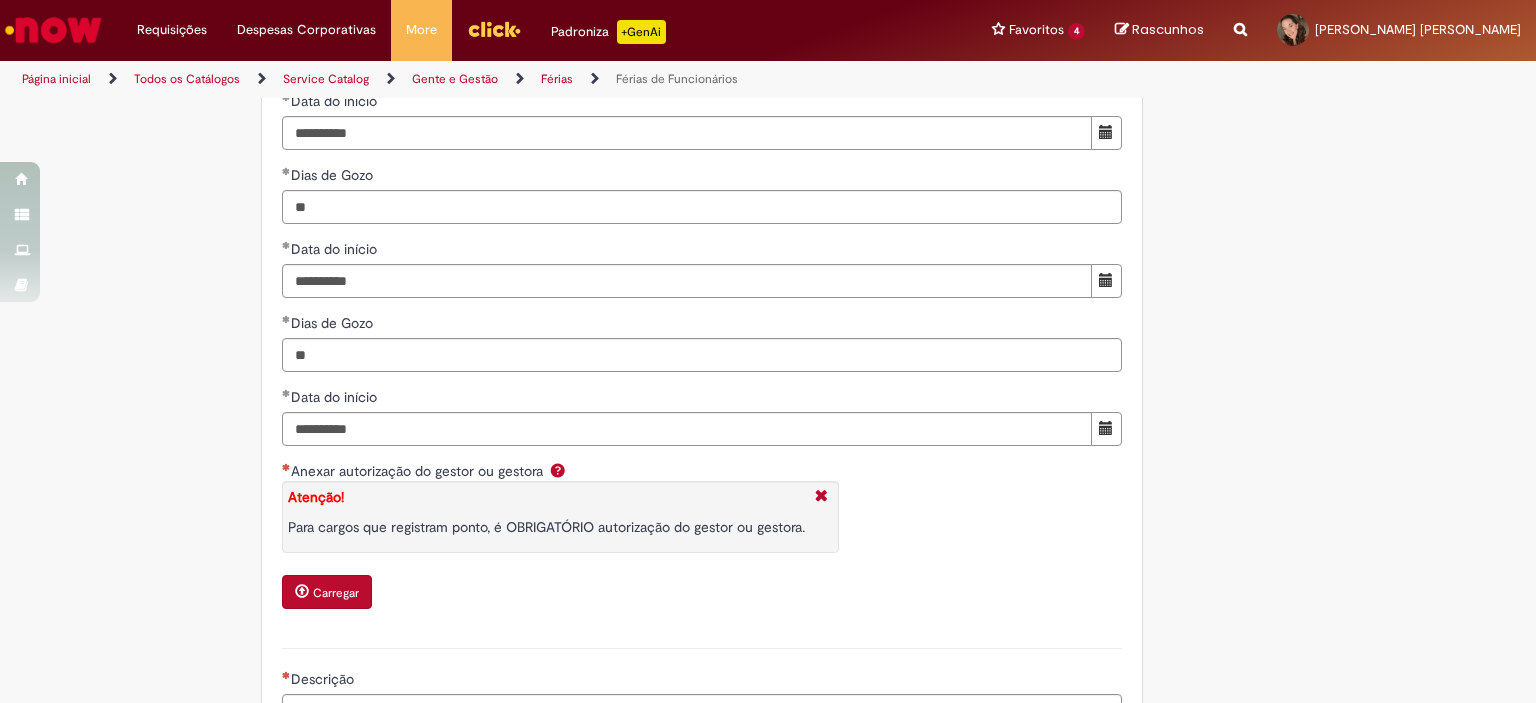 scroll, scrollTop: 2600, scrollLeft: 0, axis: vertical 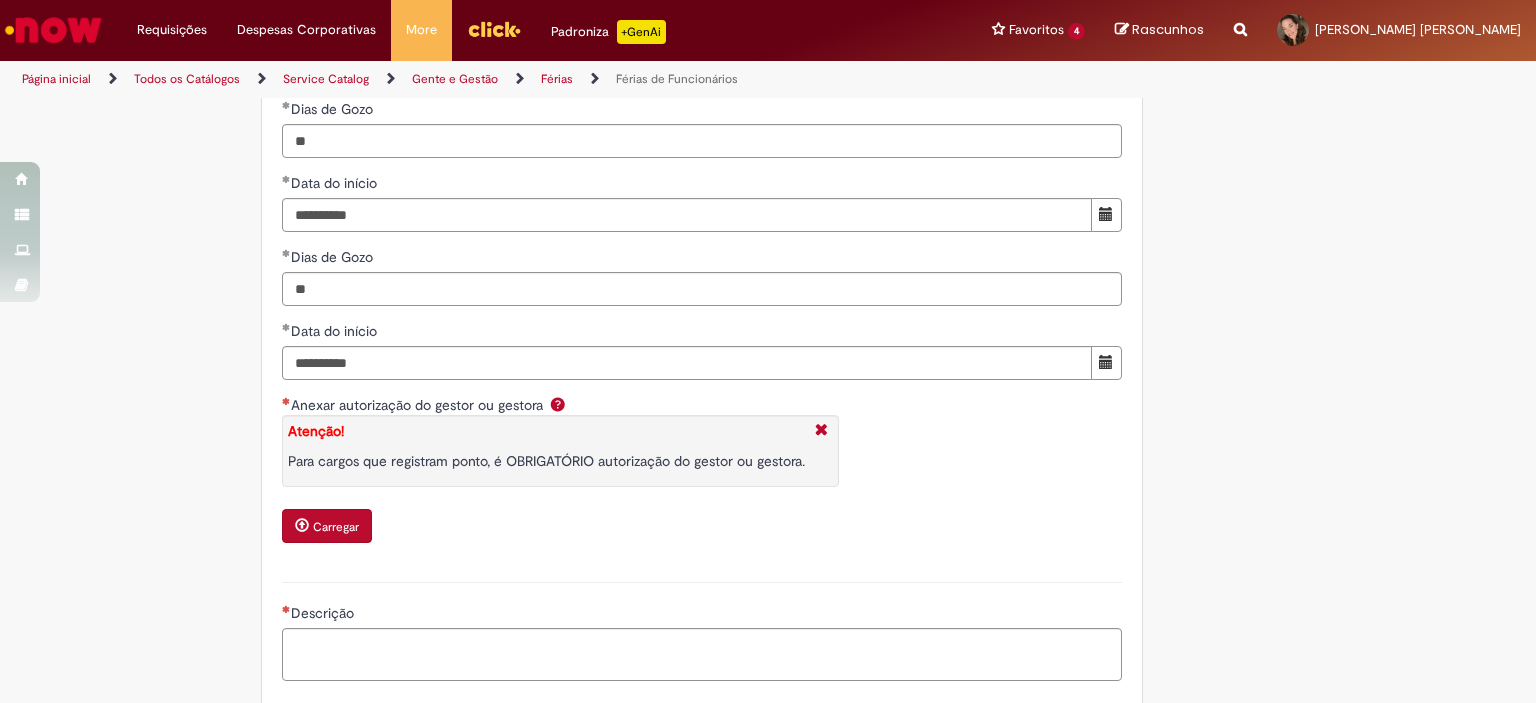 click on "Carregar" at bounding box center (336, 527) 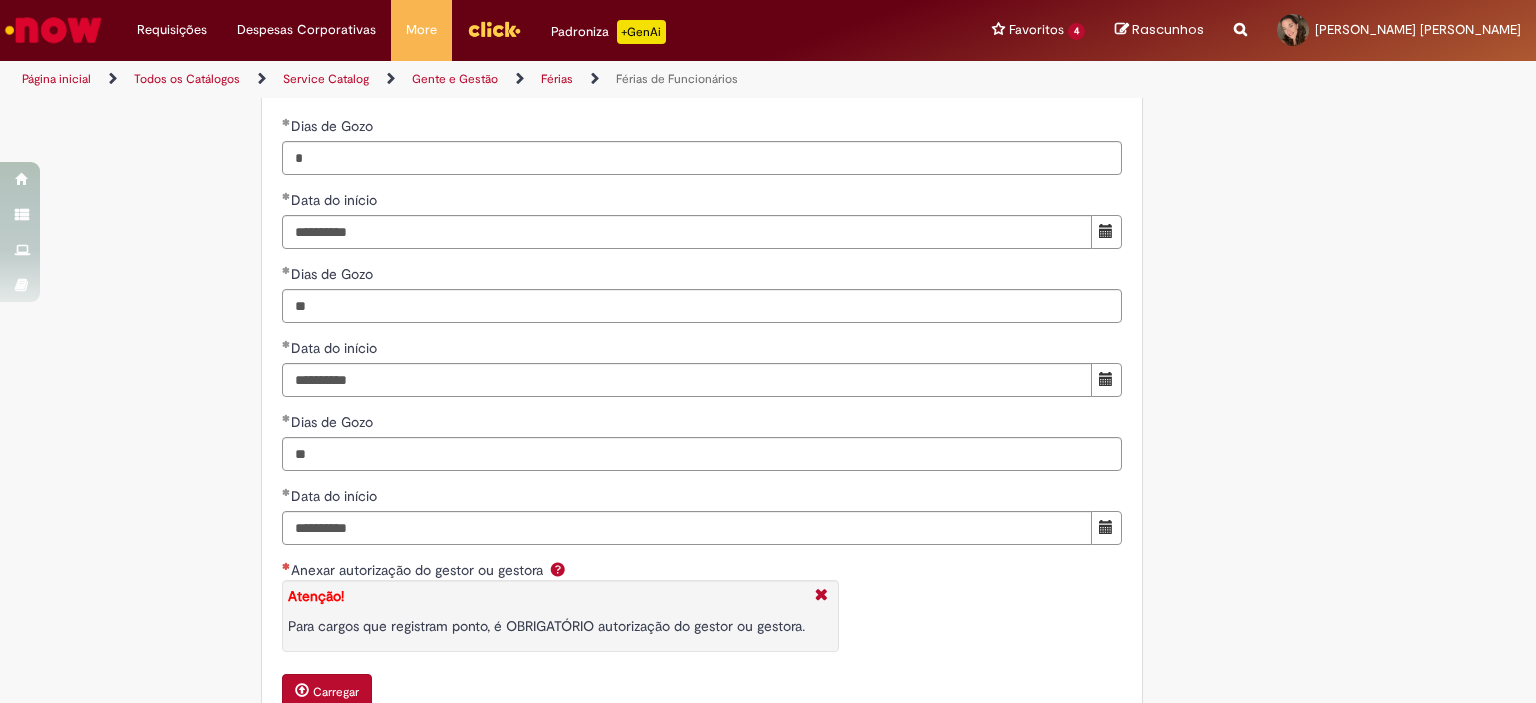 scroll, scrollTop: 2400, scrollLeft: 0, axis: vertical 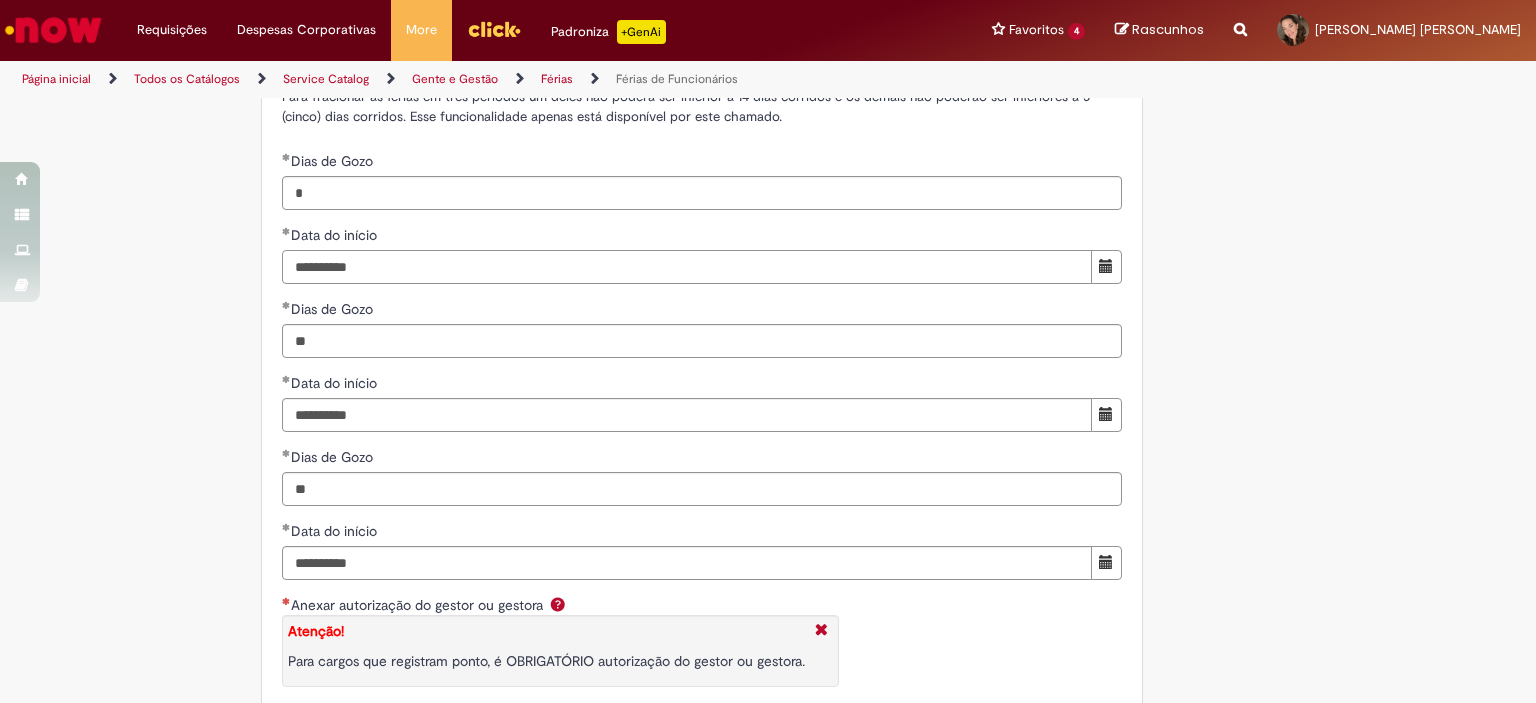 drag, startPoint x: 379, startPoint y: 294, endPoint x: 248, endPoint y: 296, distance: 131.01526 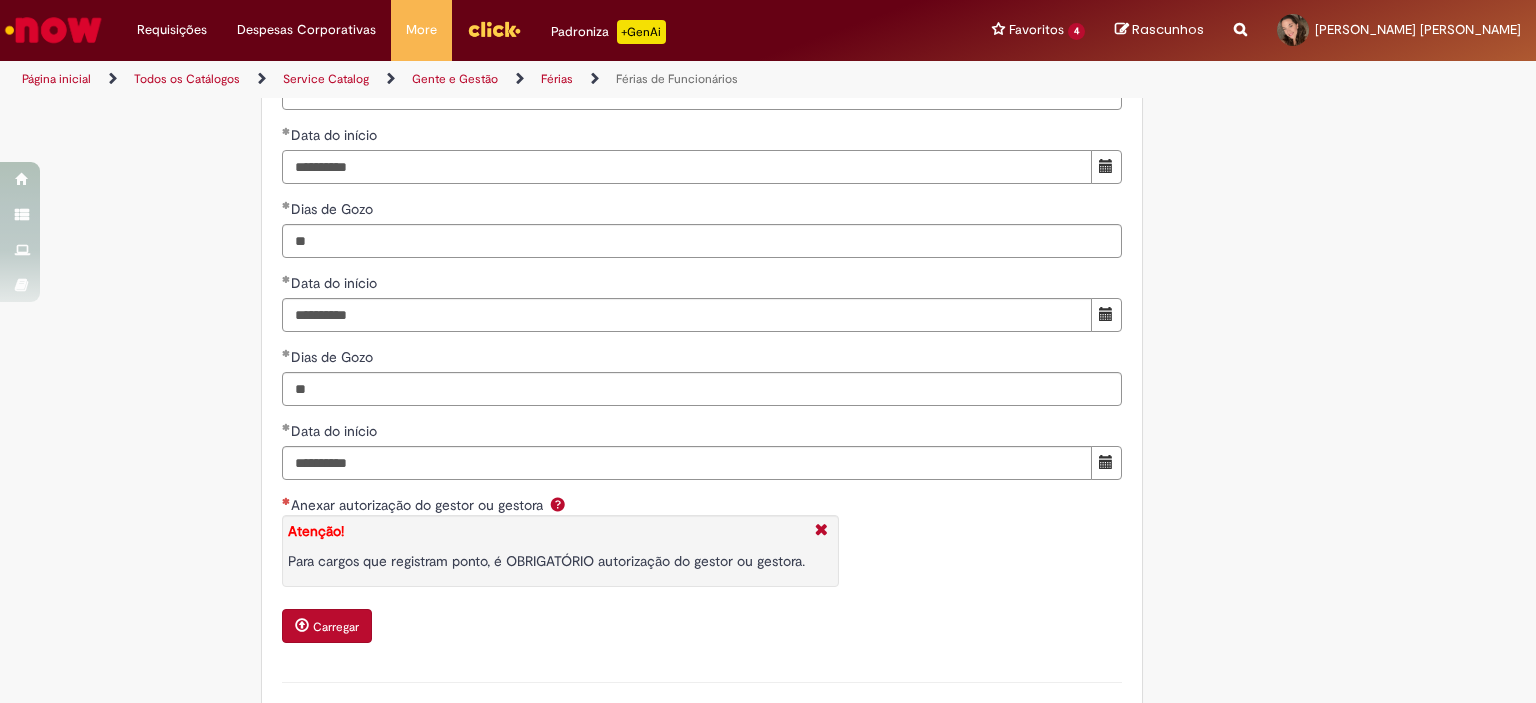 scroll, scrollTop: 2600, scrollLeft: 0, axis: vertical 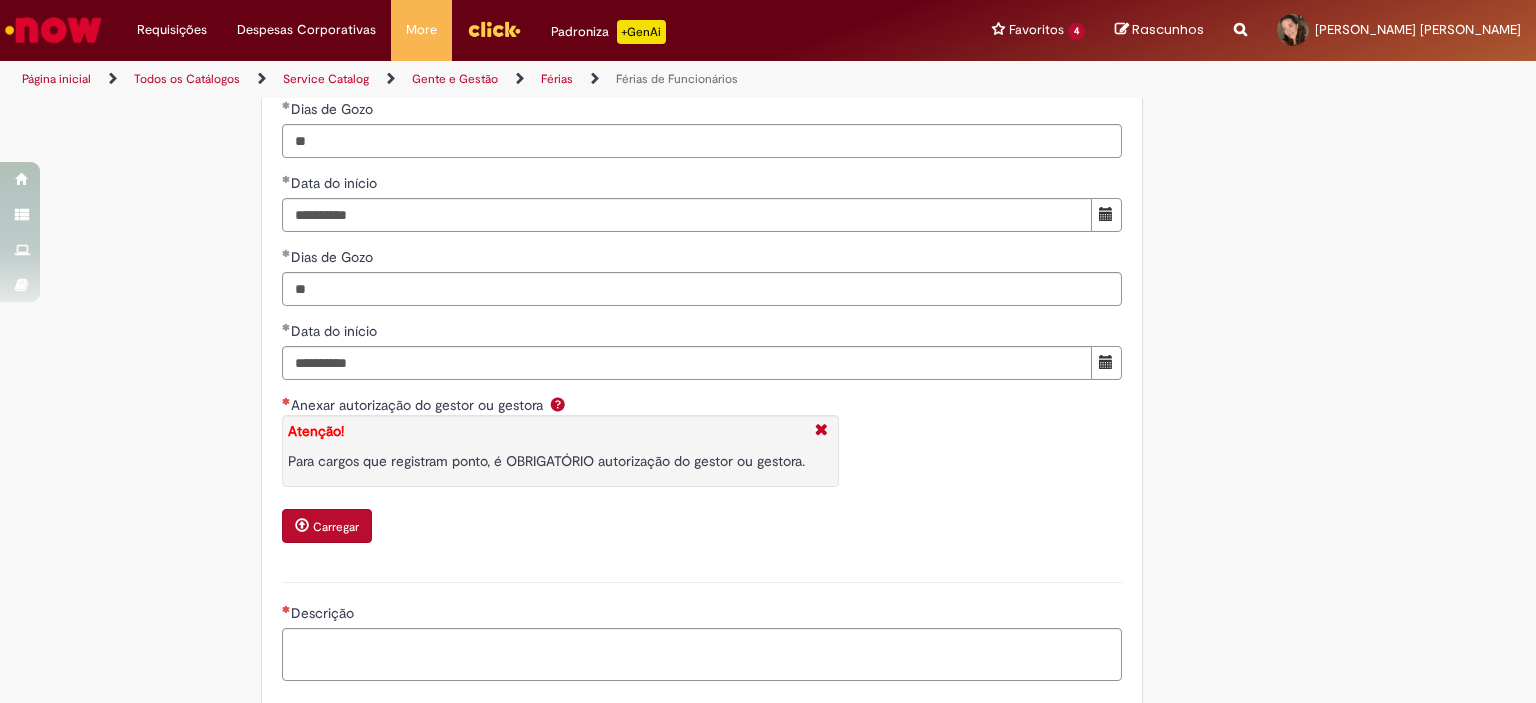 click on "Adicionar a Favoritos
Férias de Funcionários
Oferta destinada para esclarecimento de dúvidas e inclusões/exceções/cancelamentos de férias por exceções.
Utilize esta oferta:
Para ajustar, cancelar ou incluir férias com menos de 35 dias para o início;
Para fracionar suas férias em 03 períodos (se elegível);
Caso Click apresente alguma instabilidade no serviço de Férias que, mesmo após você abrir um  incidente  (e tiver evidência do número), não for corrigido por completo ou  em tempo de ajustar no próprio sistema;
> Para incluir, alterar ou cancelar Férias dentro do prazo de 35 dias de antecedência, é só acessar  Portal Click  > Você > Férias; > Para acessar a Diretriz de Férias, basta  clicar aqui
> Ficou com dúvidas sobre Férias via Termo? É só acessar a   FAQ – Fluxo de alteração de férias por exceção no Click  ou abrir chamado na oferta  ." at bounding box center [670, -710] 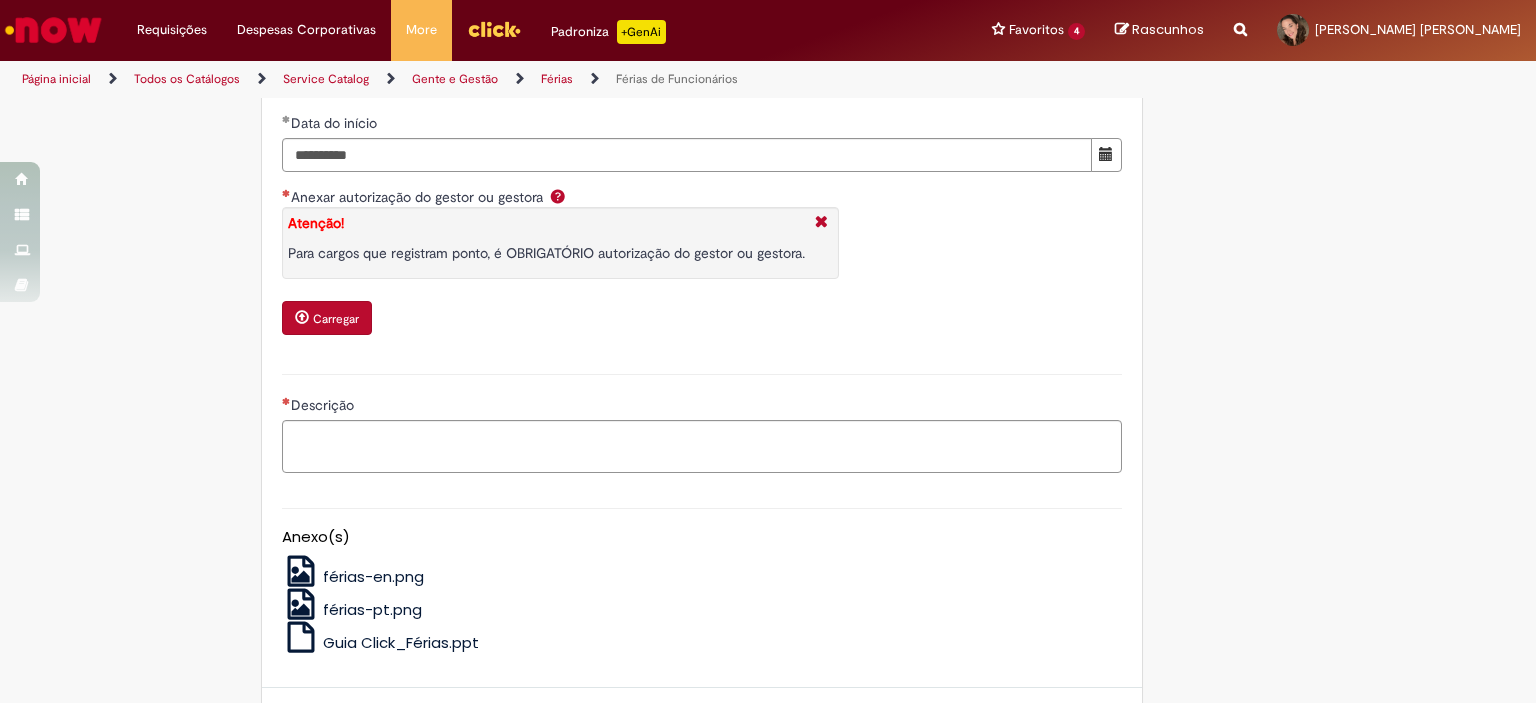 scroll, scrollTop: 2900, scrollLeft: 0, axis: vertical 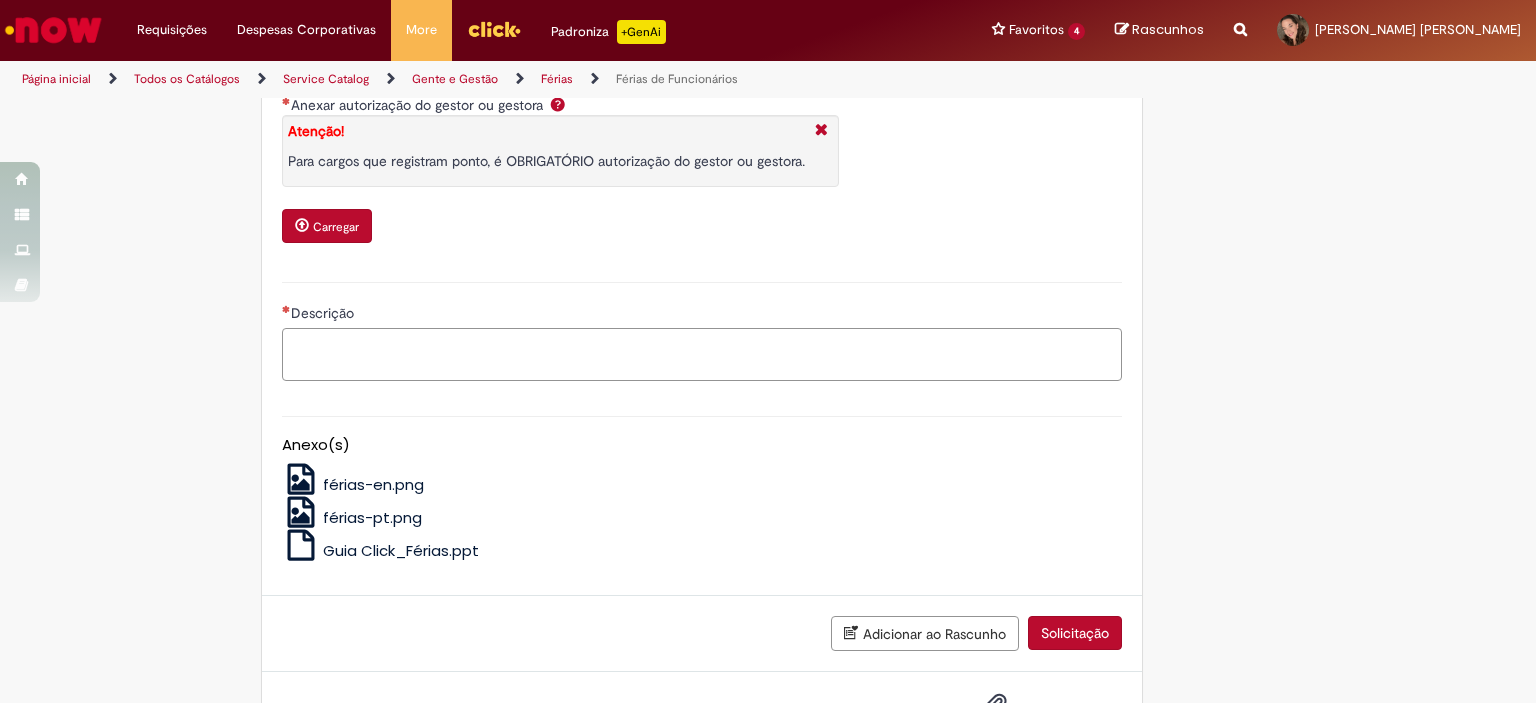 click on "Descrição" at bounding box center (702, 355) 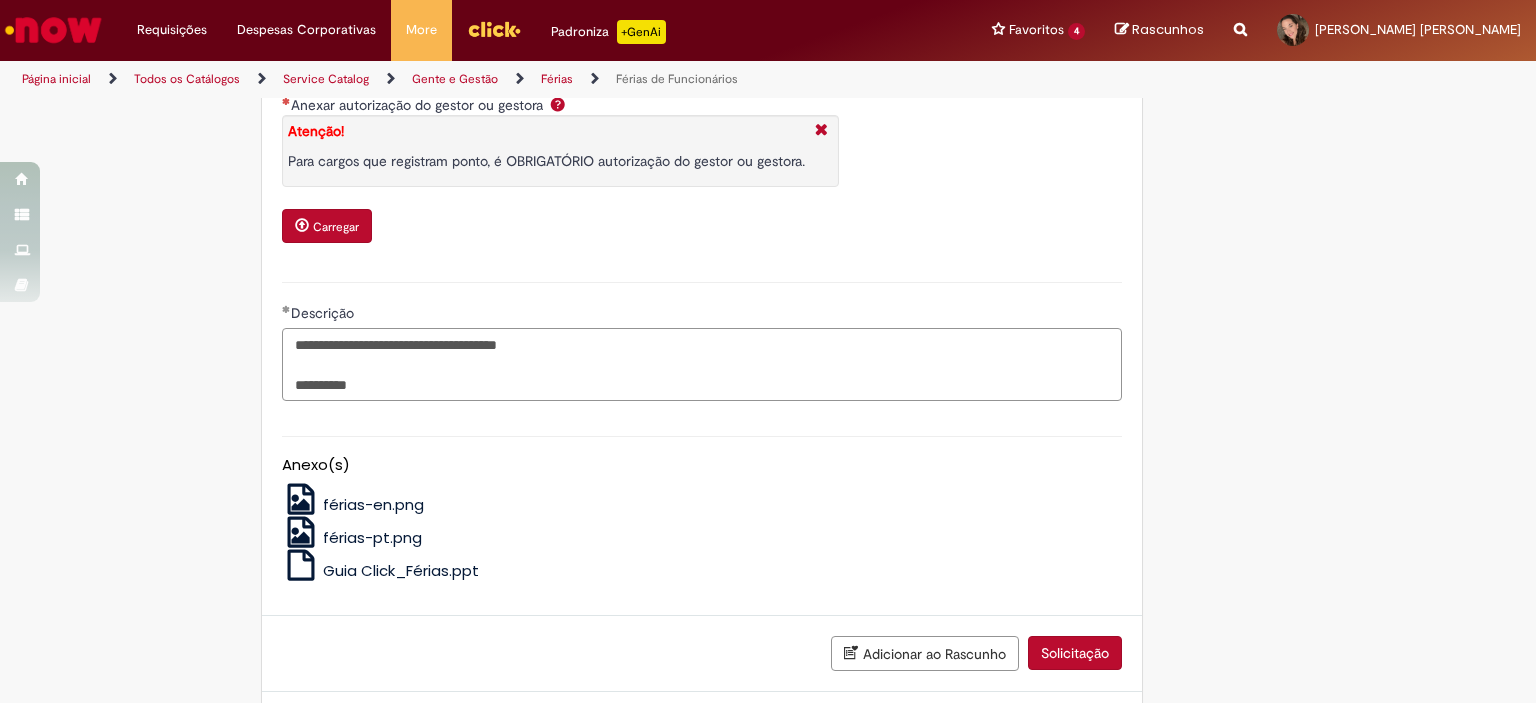 click on "**********" at bounding box center [702, 365] 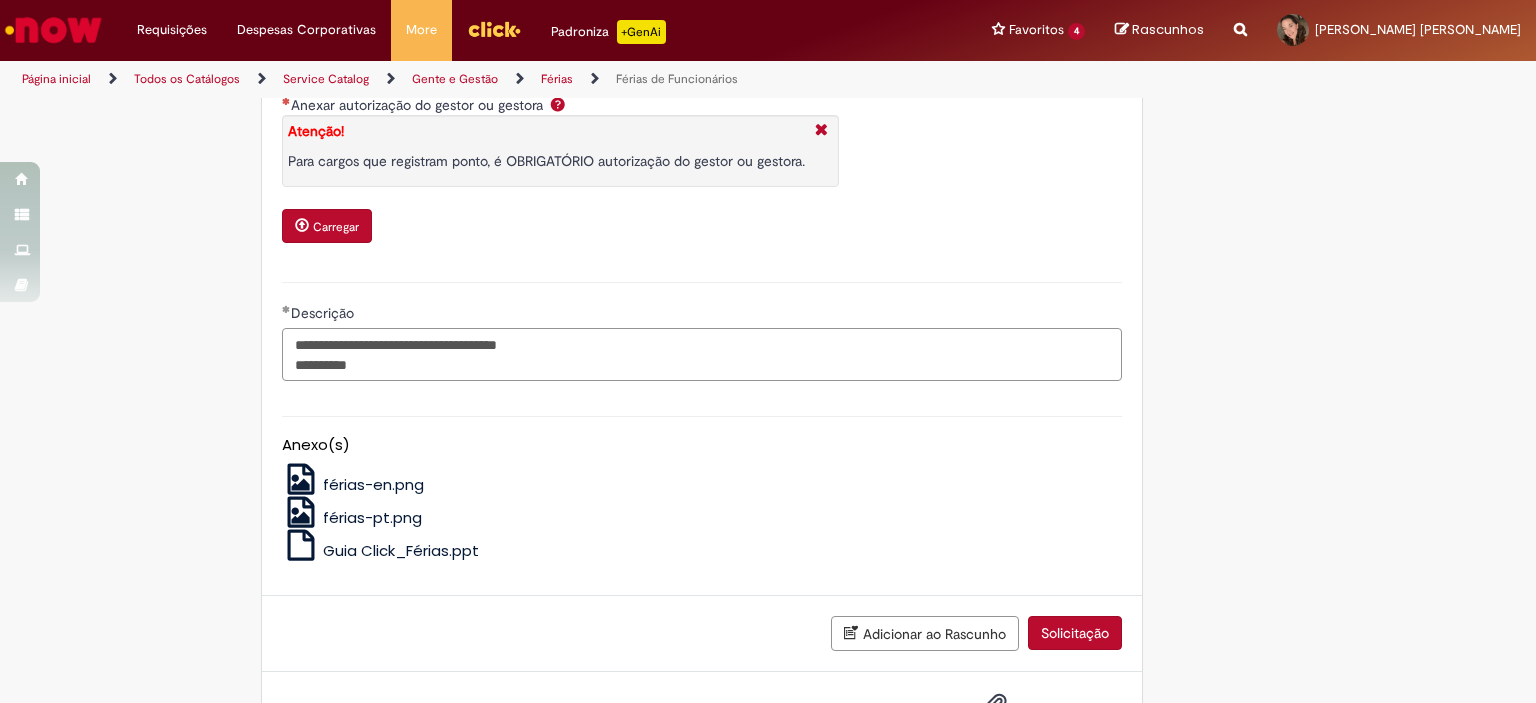 type on "**********" 